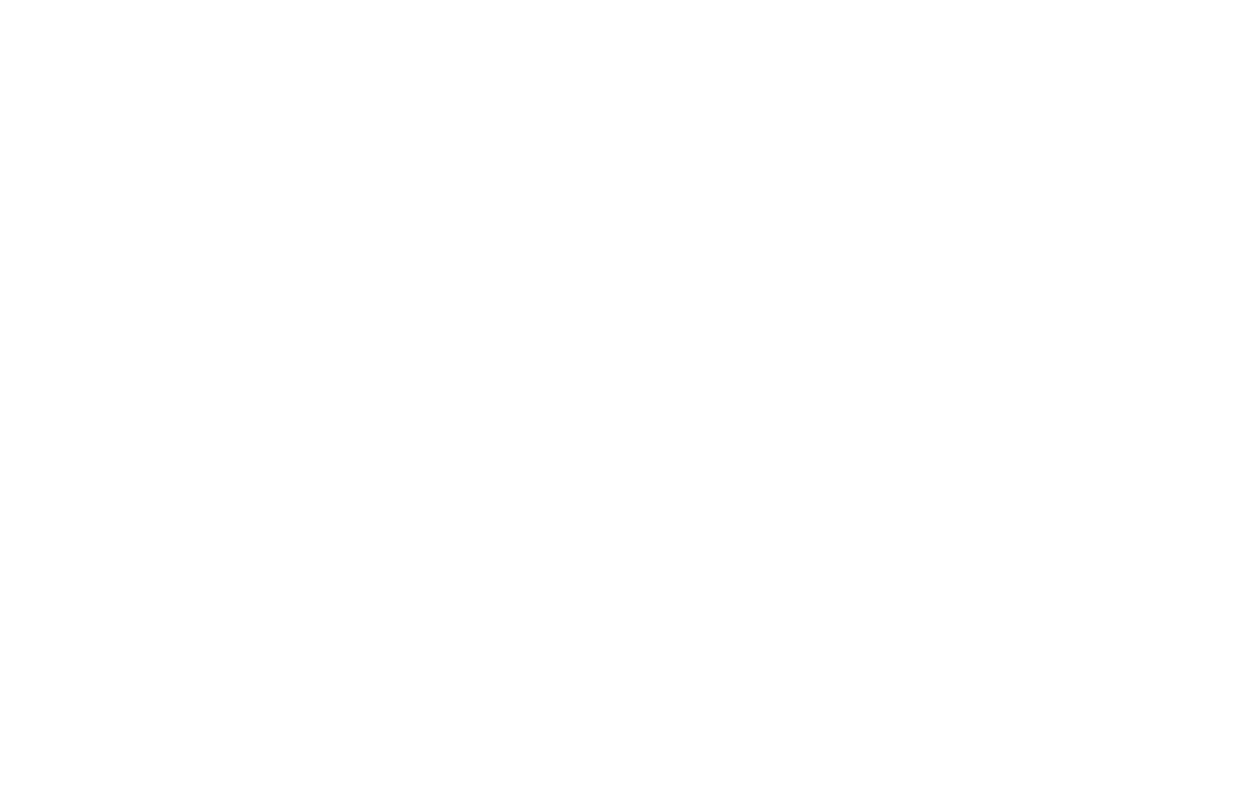 scroll, scrollTop: 0, scrollLeft: 0, axis: both 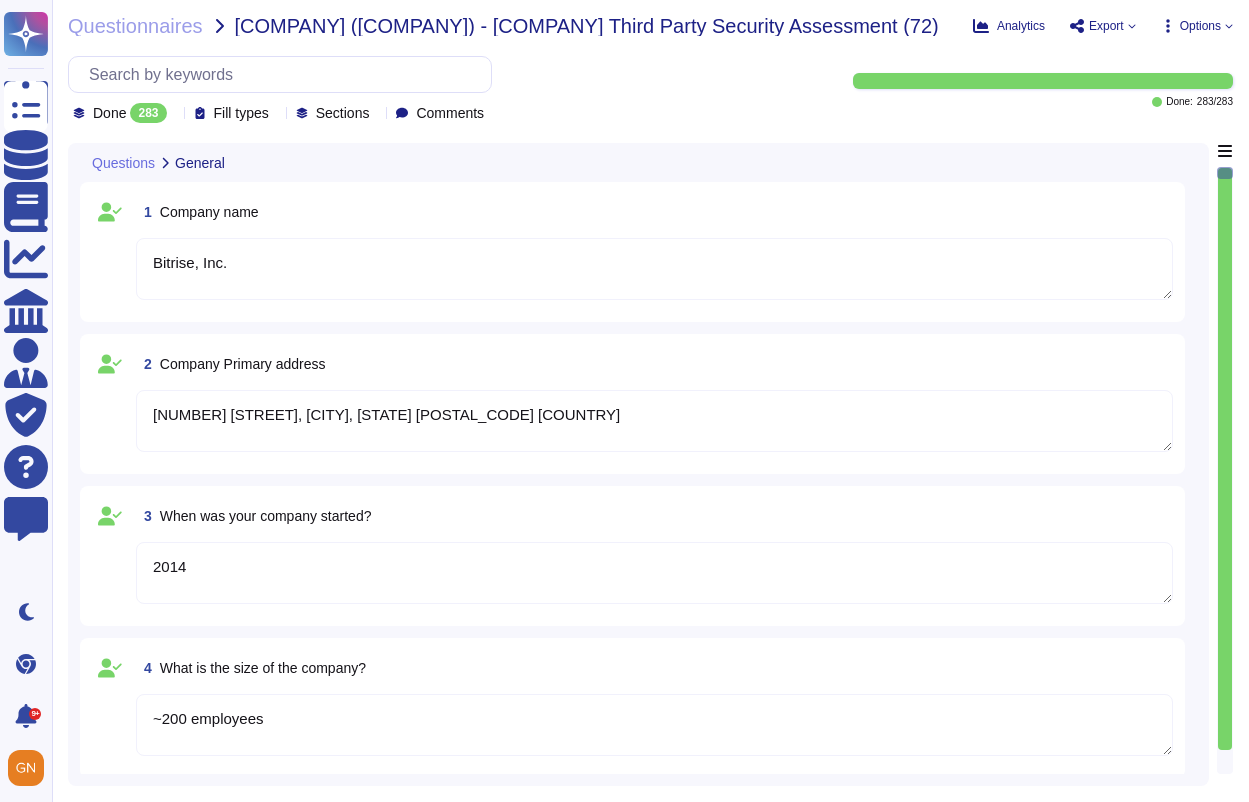 type on "Bitrise, Inc." 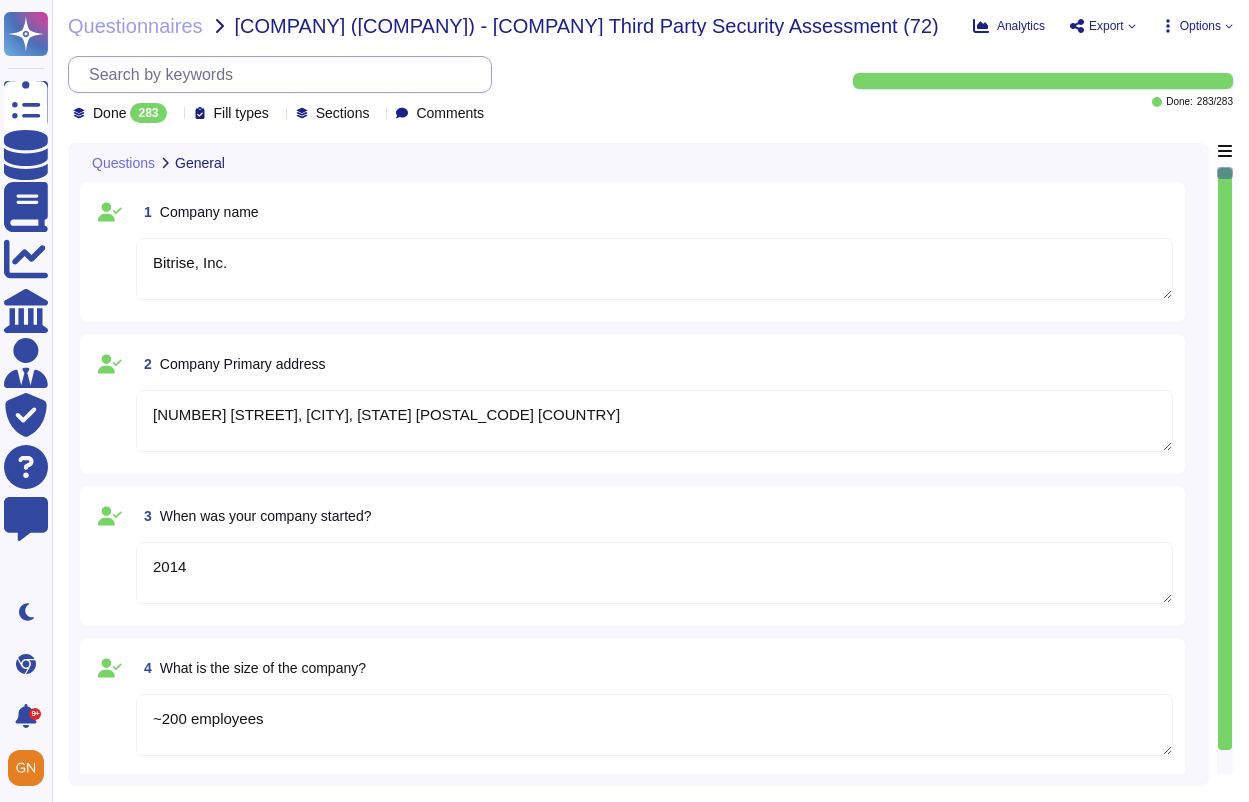 click at bounding box center [285, 74] 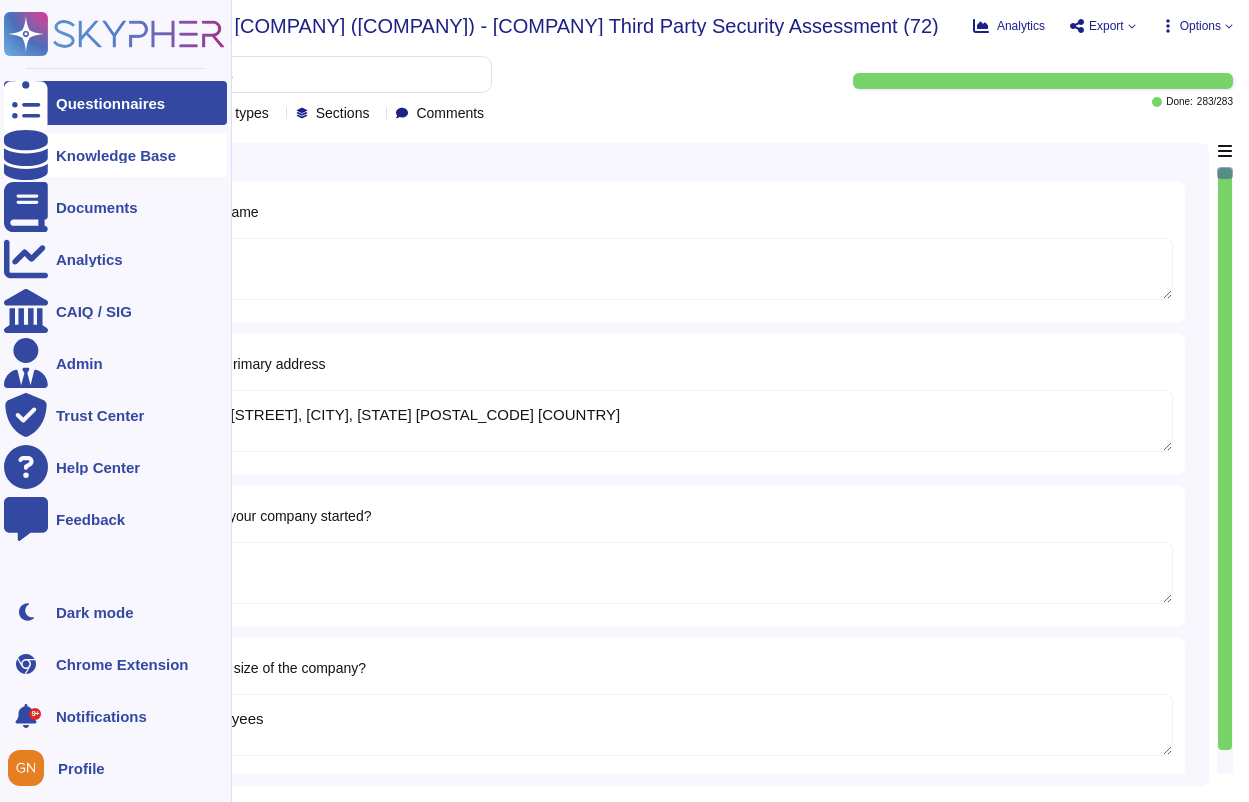 click at bounding box center [26, 155] 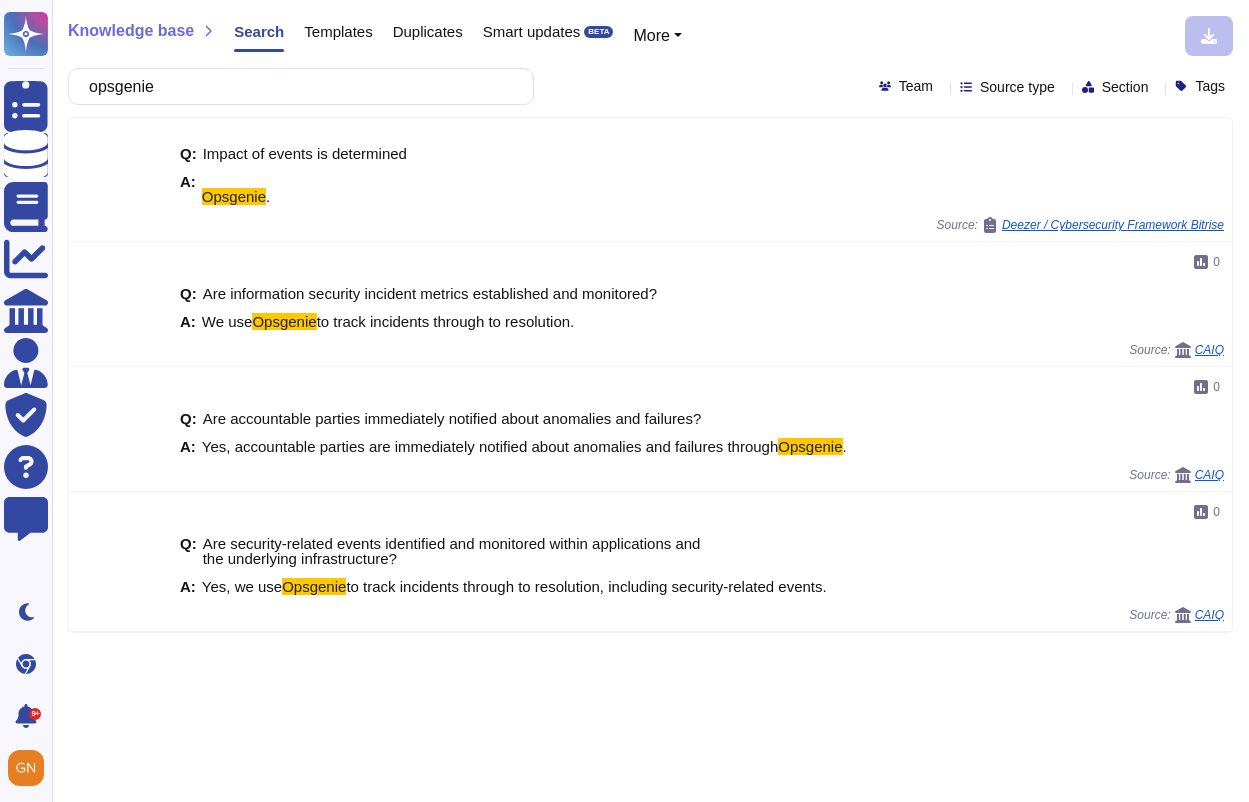 type on "opsgenie" 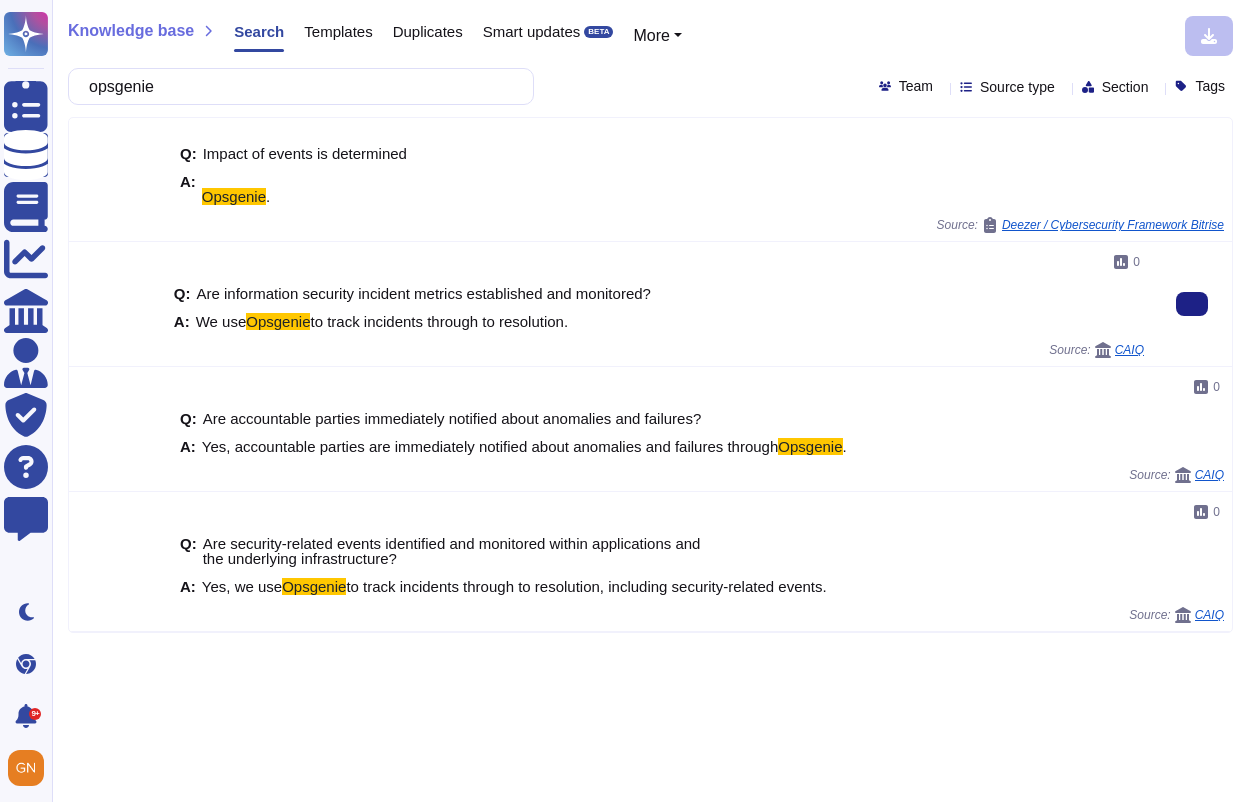 click on "Are information security incident metrics established and monitored?" at bounding box center (424, 293) 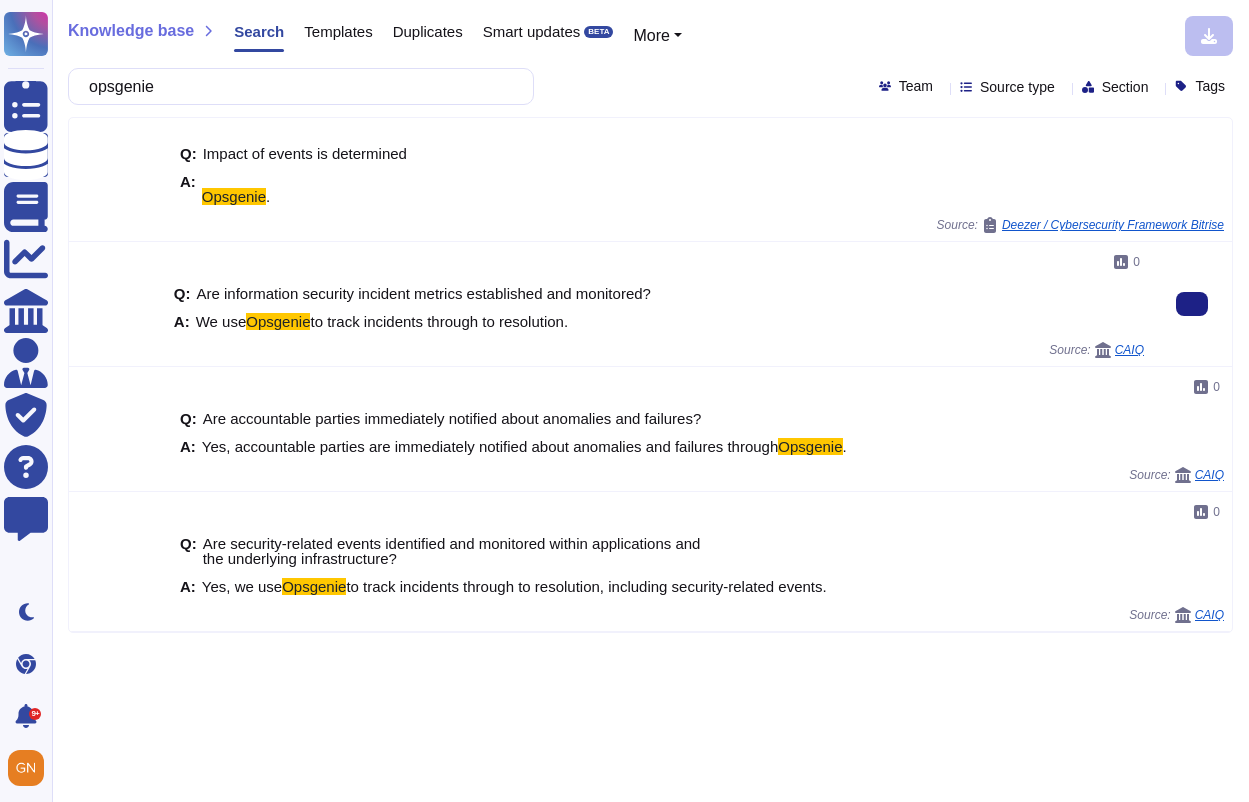 click on "A: We use [TOOL] to track incidents through to resolution." at bounding box center [659, 321] 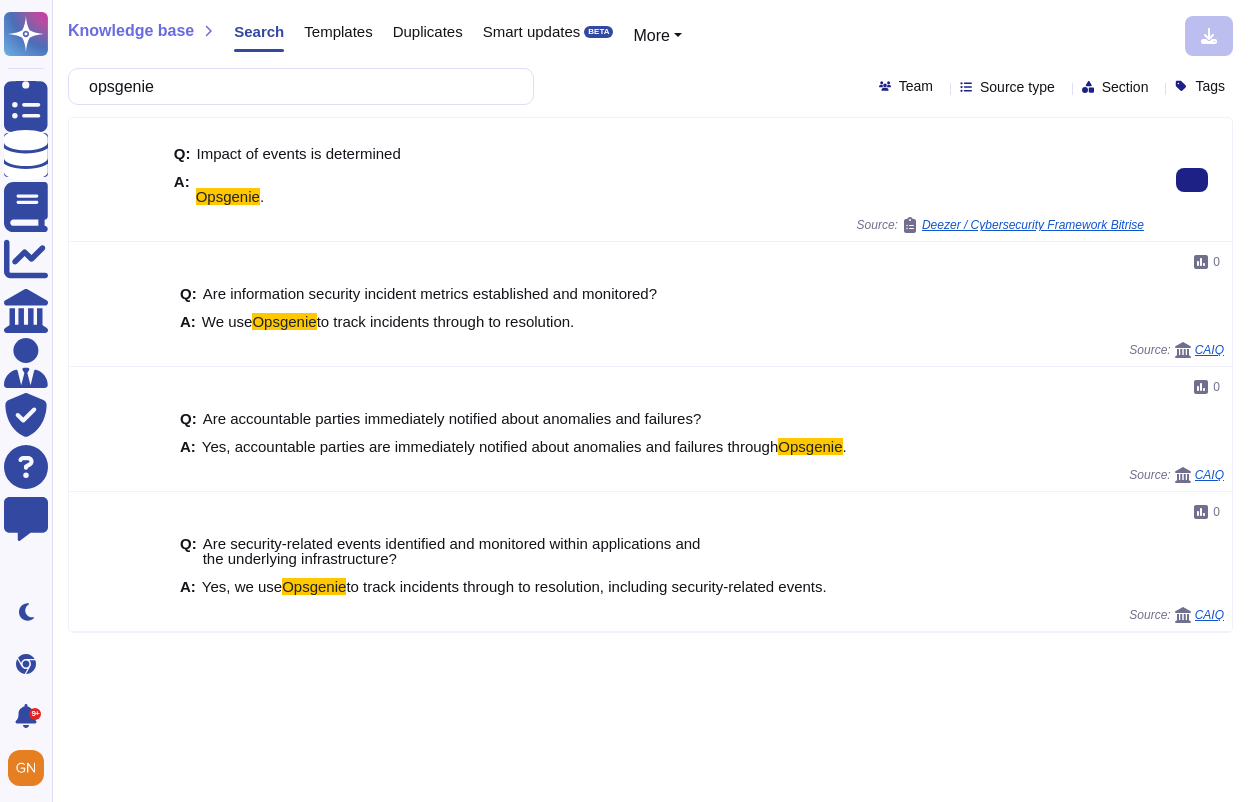 click on "Impact of events is determined" at bounding box center [299, 153] 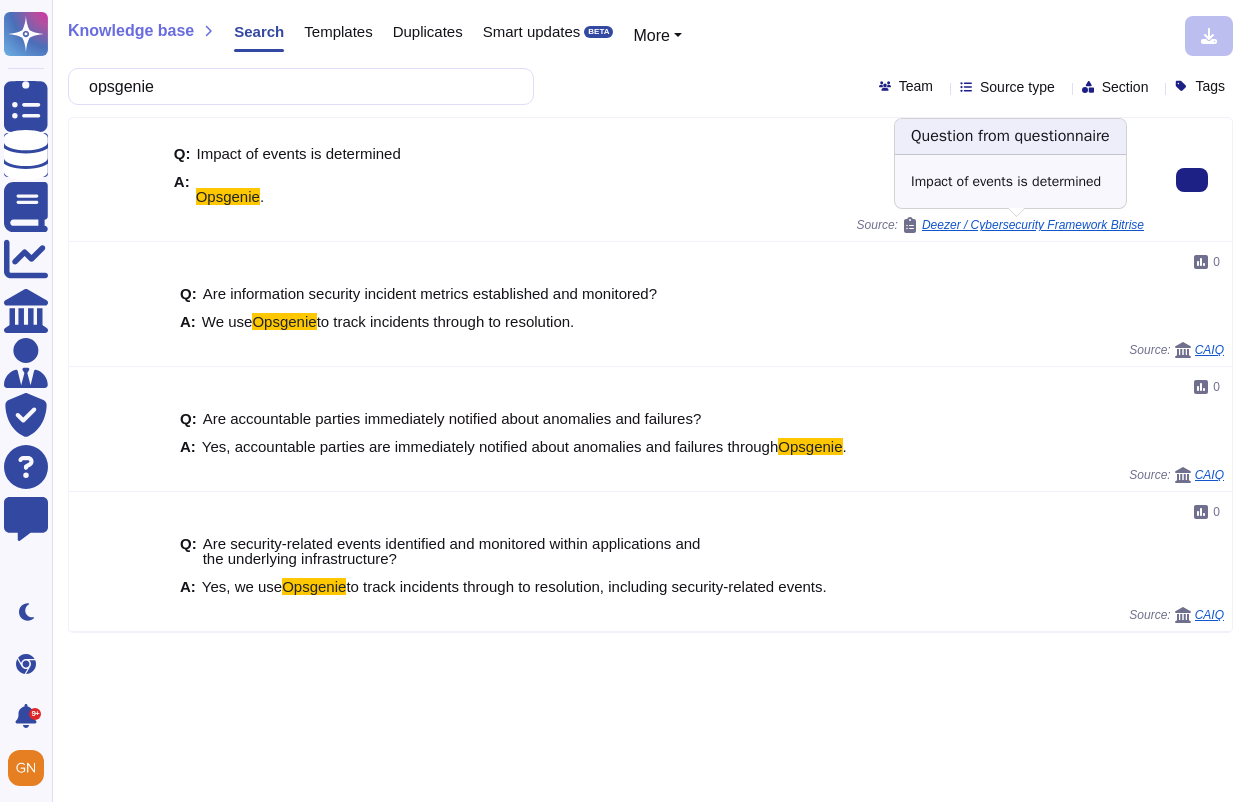 click on "Deezer / Cybersecurity Framework Bitrise" at bounding box center (1033, 225) 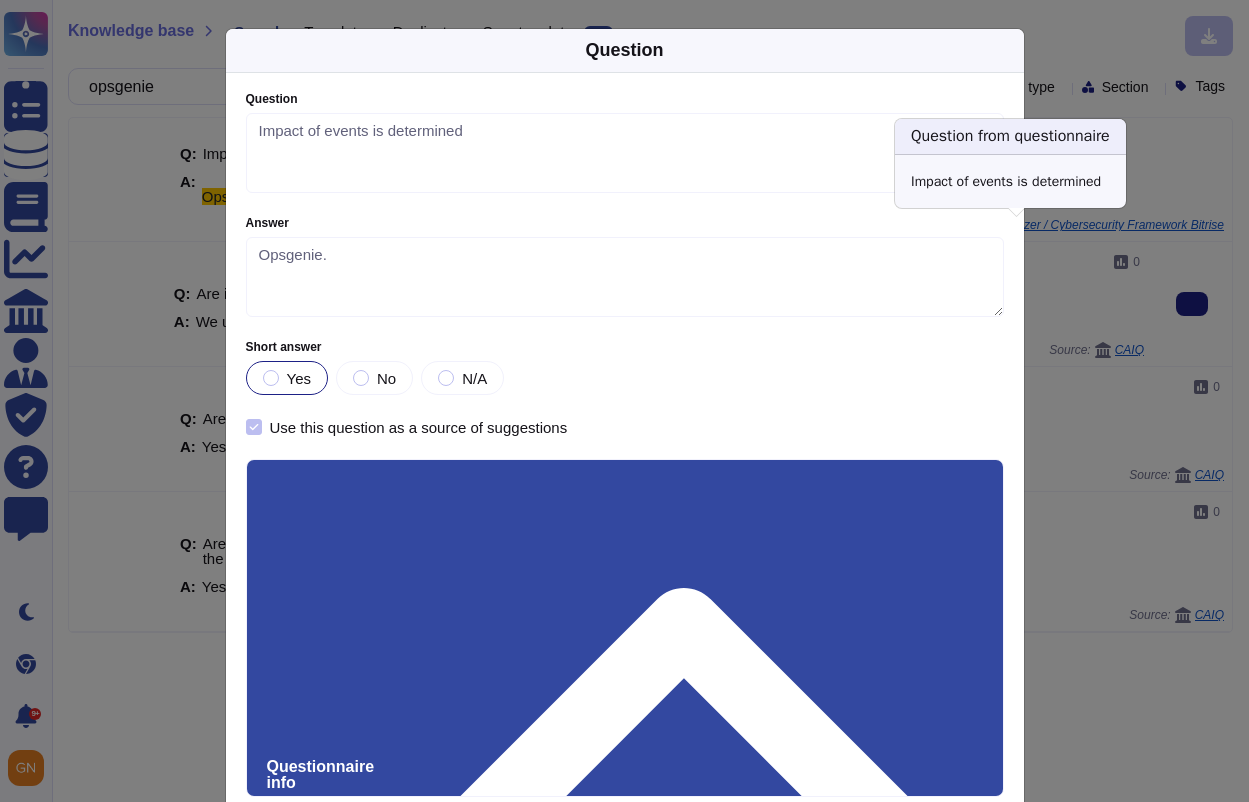 type on "Impact of events is determined" 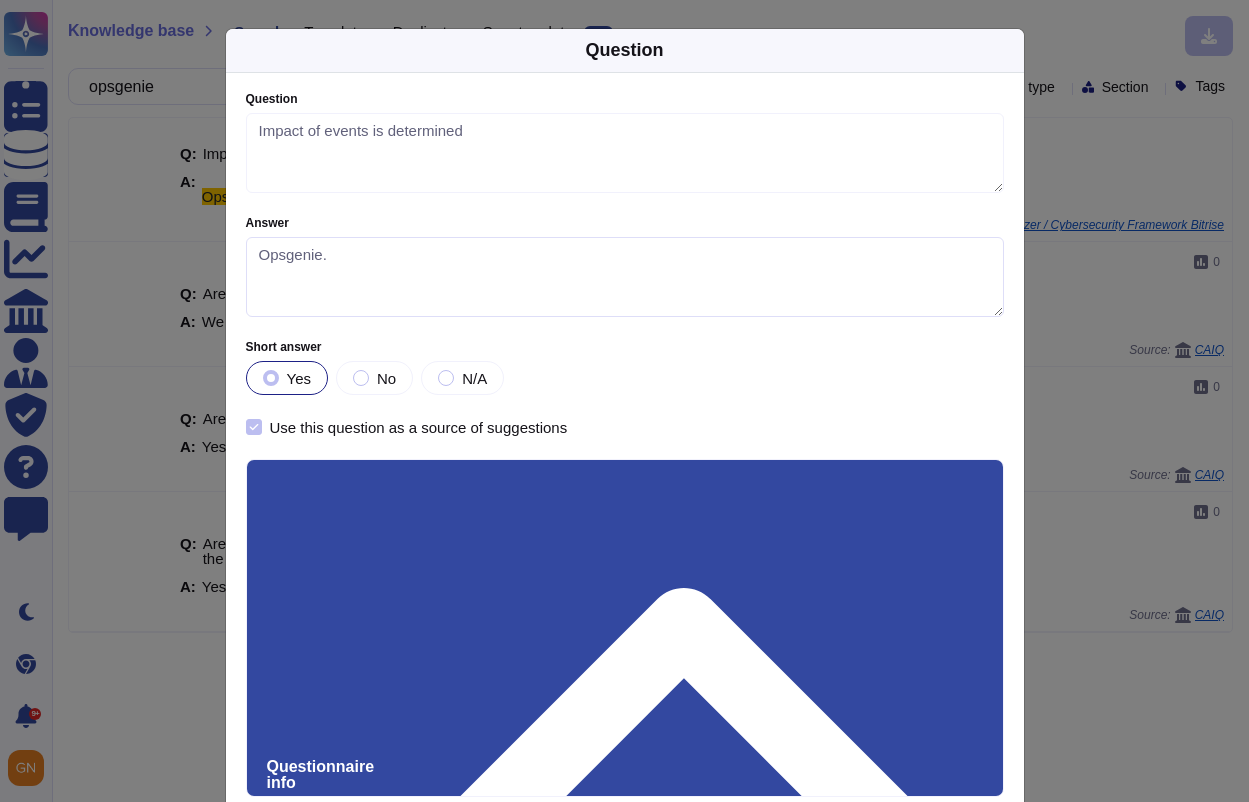 click on "Opsgenie." at bounding box center (625, 277) 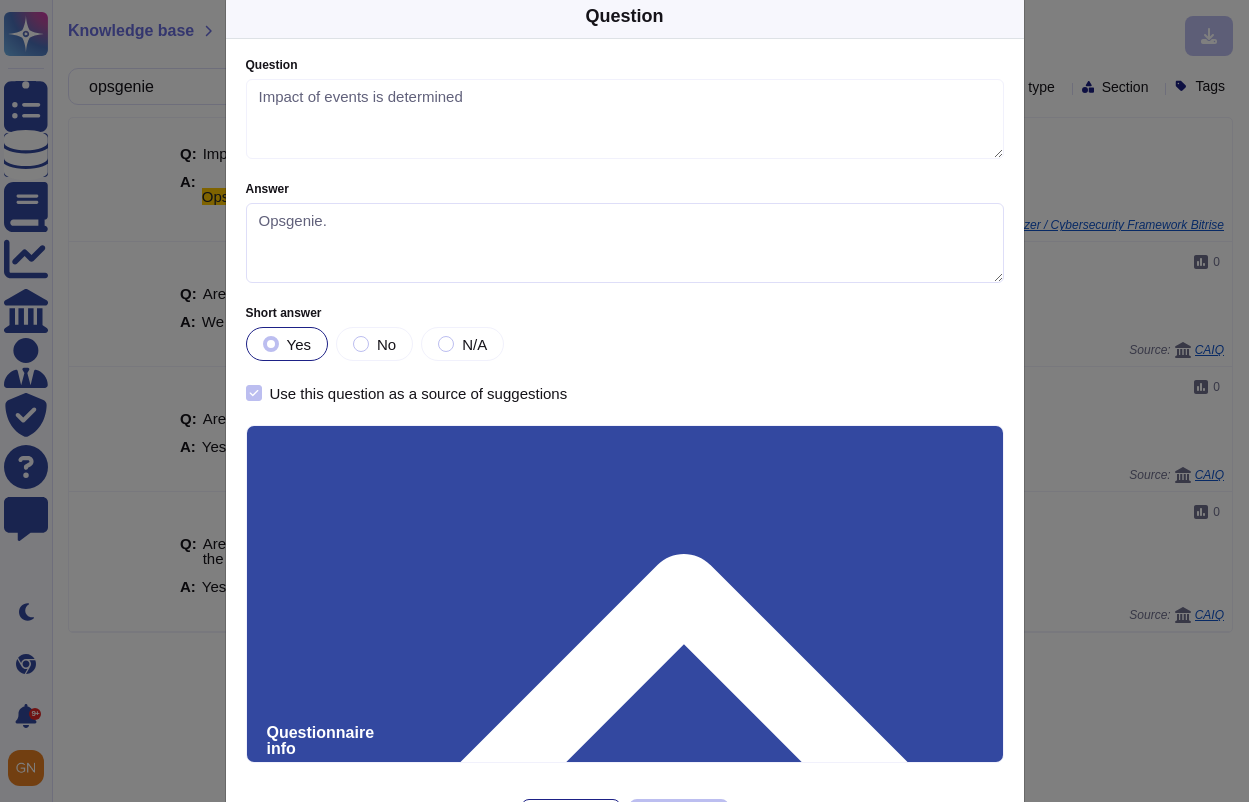scroll, scrollTop: 0, scrollLeft: 0, axis: both 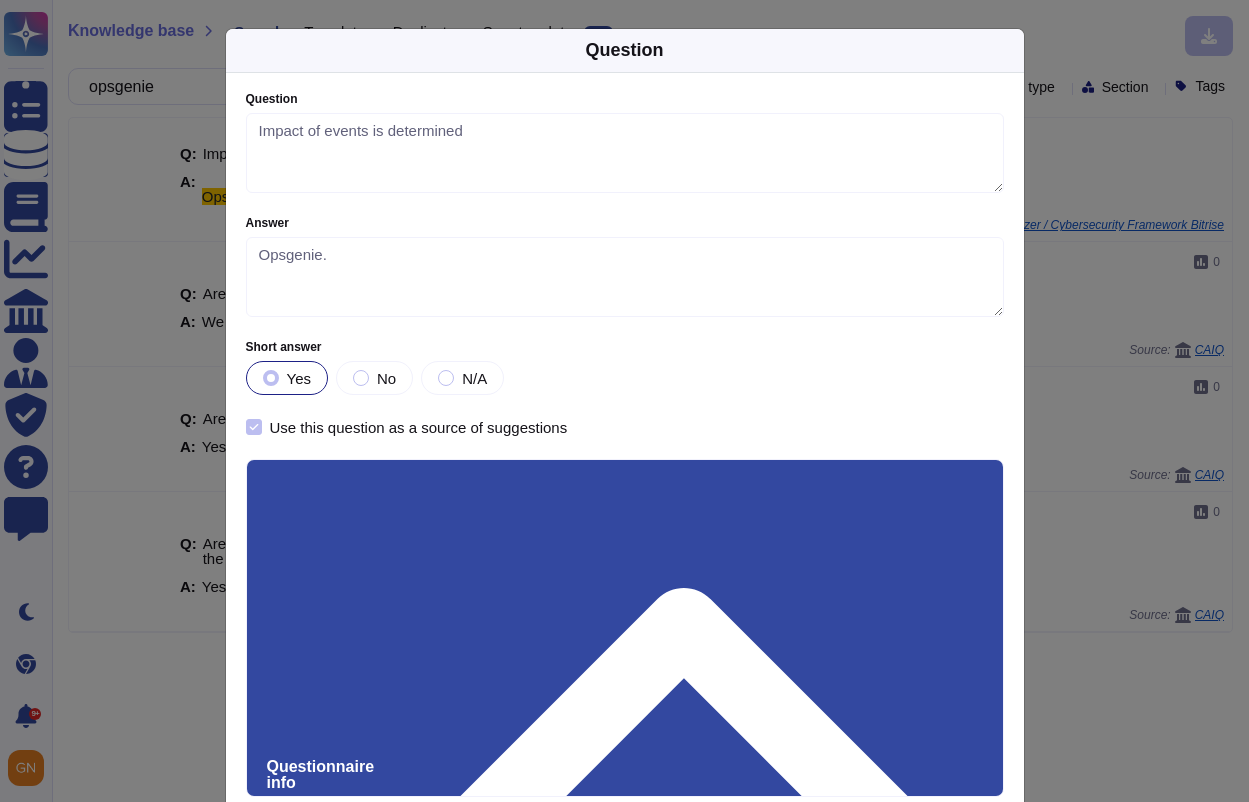 click on "Question Question Impact of events is determined Answer
[TOOL]. Short answer Yes No N/A Use this question as a source of suggestions Questionnaire info Questionnaire name Cybersecurity Framework Bitrise Client name Deezer Creation date [DATE] Use this questionnaire as a source of suggestions Close Save" at bounding box center (624, 401) 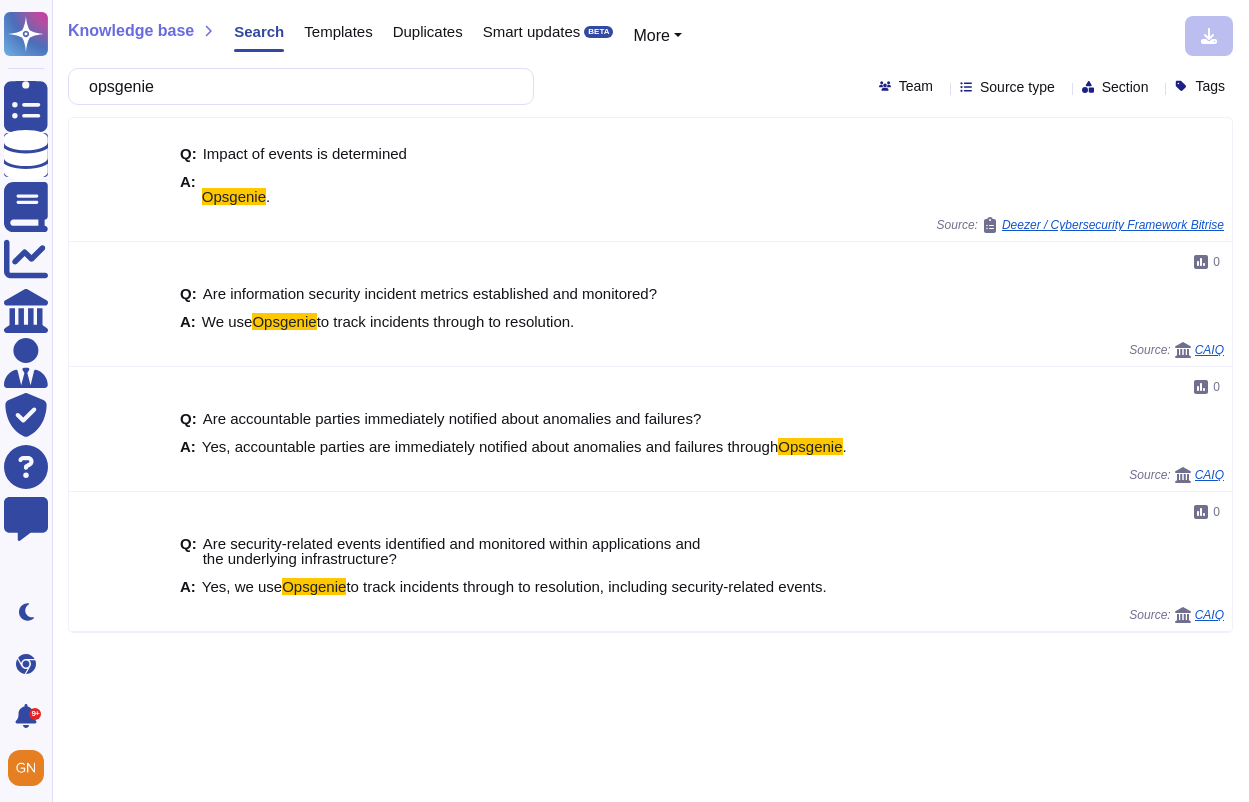click on "Knowledge base" at bounding box center [131, 31] 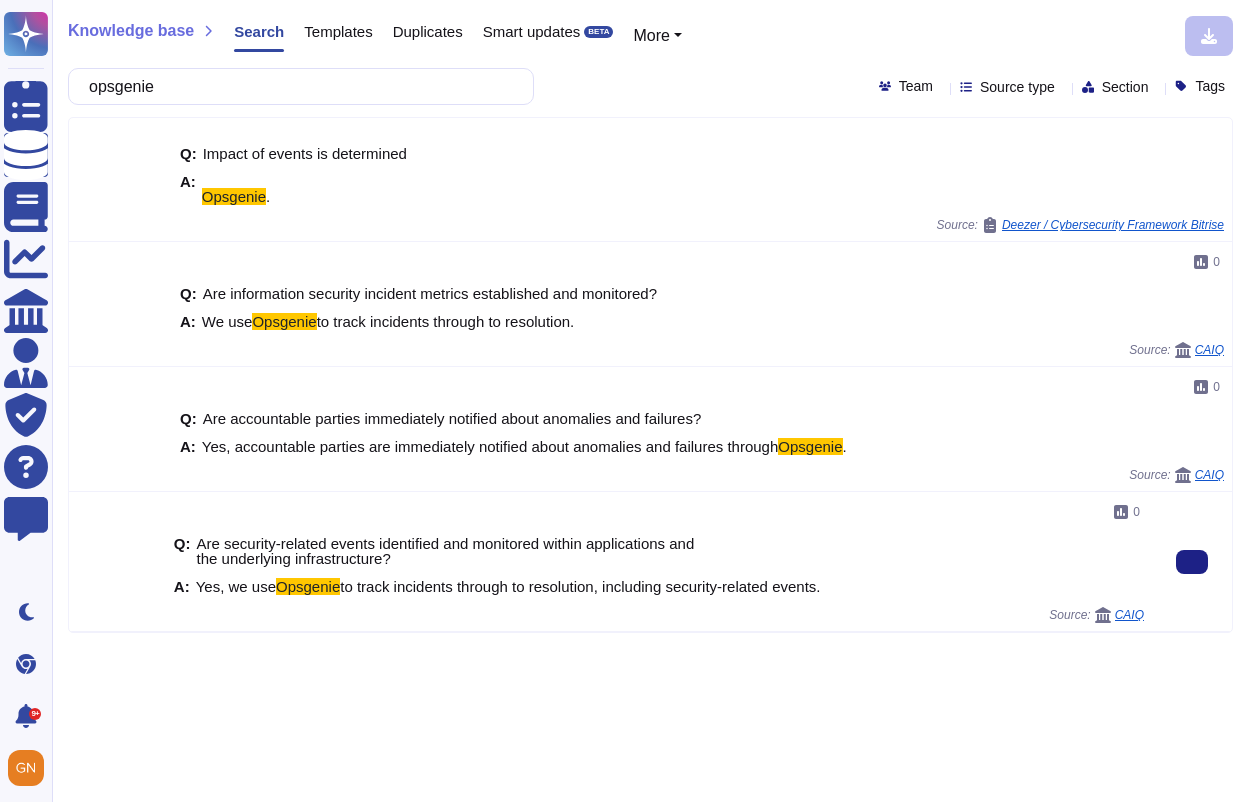 click on "to track incidents through to resolution, including security-related events." at bounding box center (580, 586) 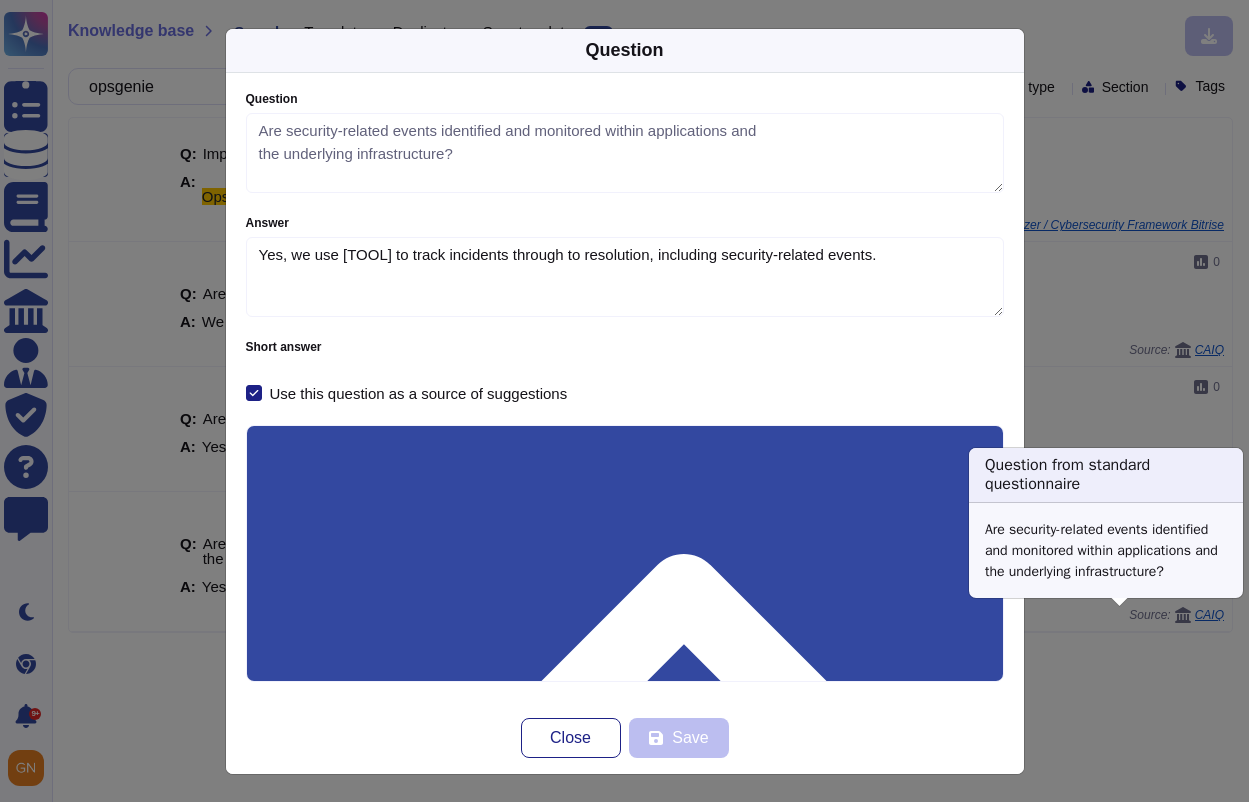 type on "Are security-related events identified and monitored within applications and
the underlying infrastructure?" 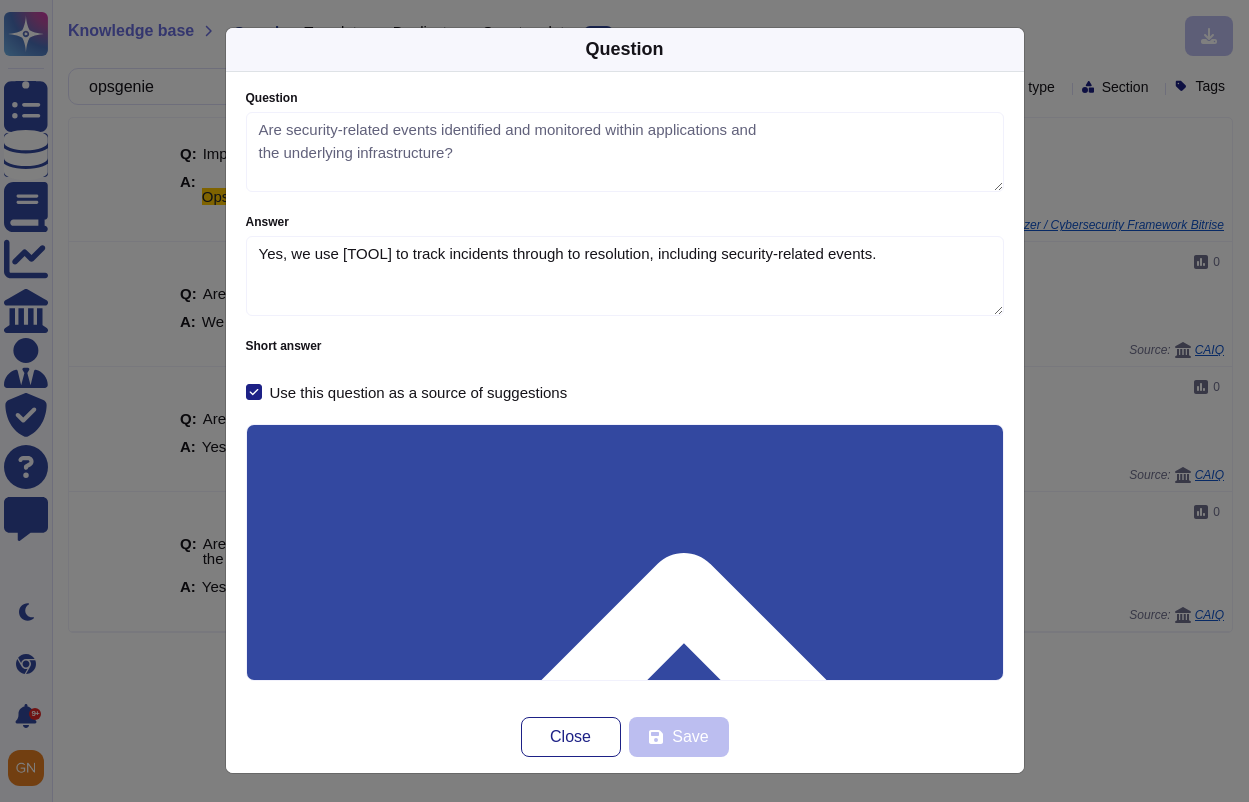 scroll, scrollTop: 0, scrollLeft: 0, axis: both 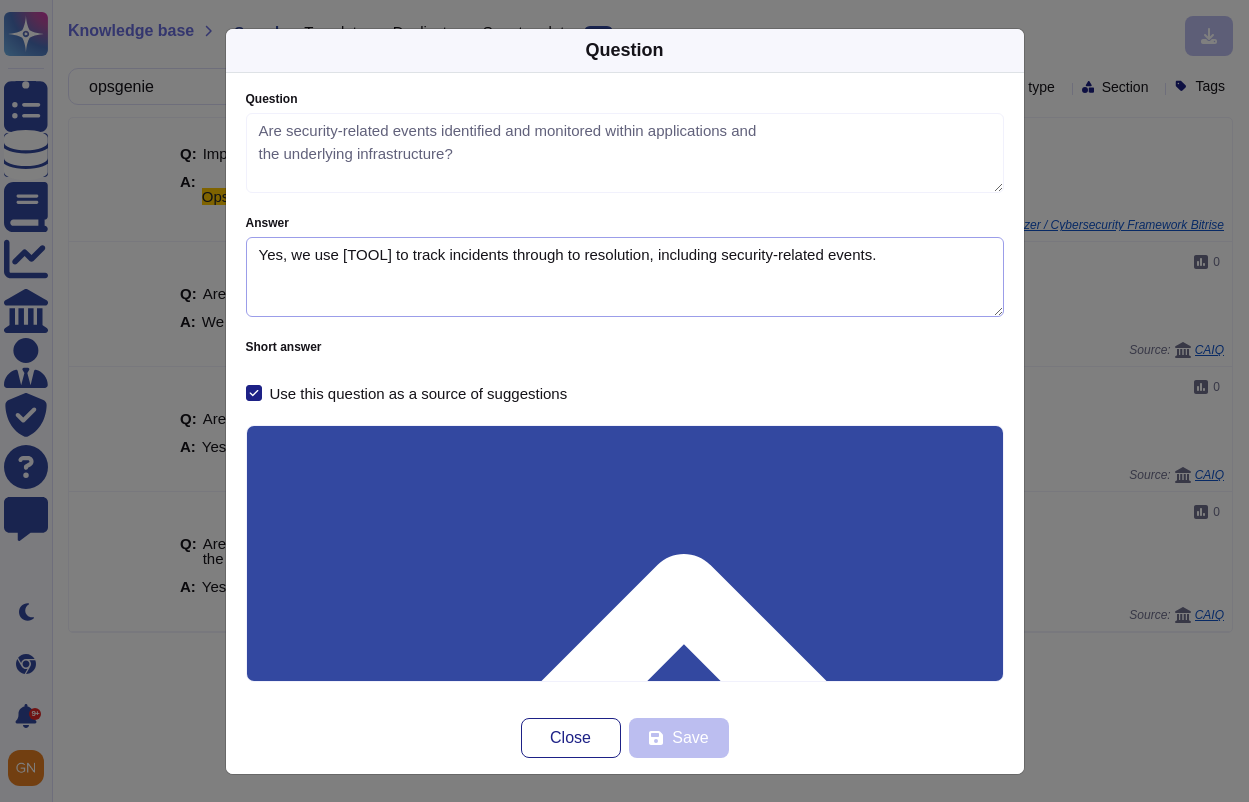 click on "Yes, we use [TOOL] to track incidents through to resolution, including security-related events." at bounding box center (625, 277) 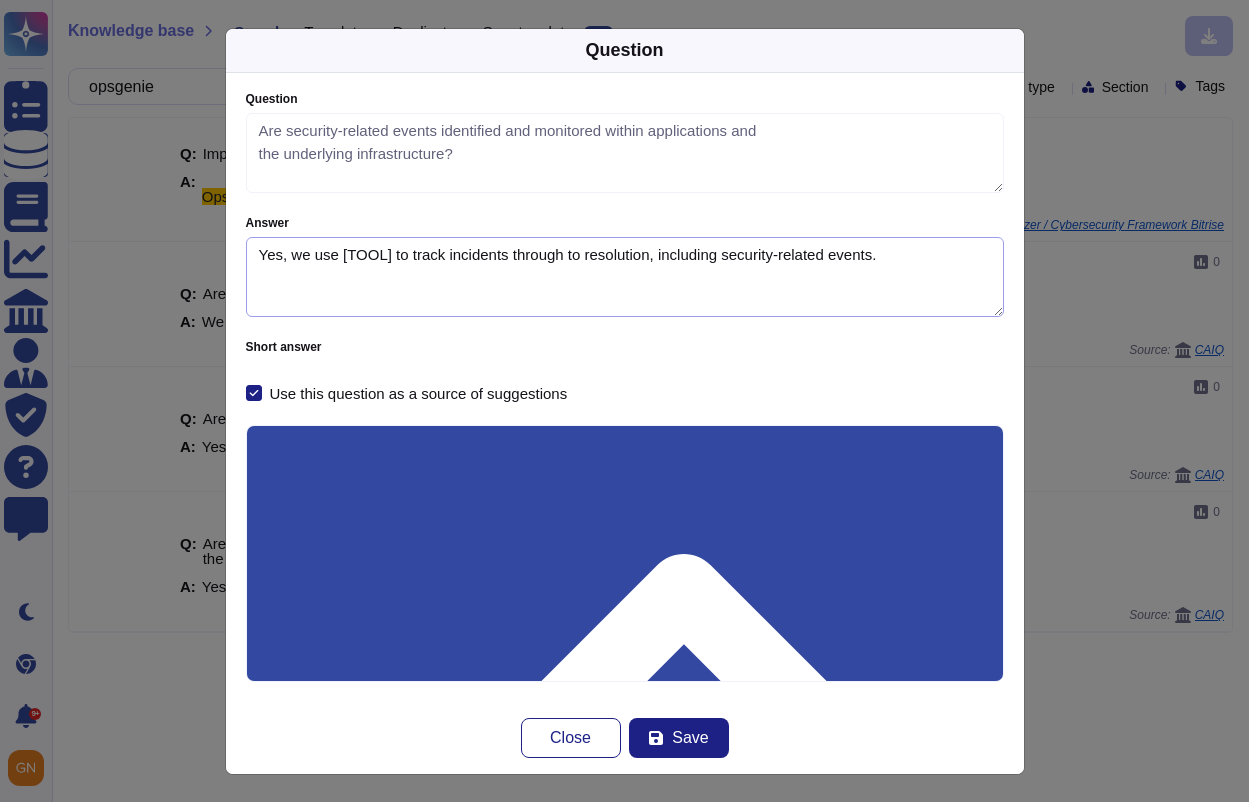 click on "Yes, we use [TOOL] to track incidents through to resolution, including security-related events." at bounding box center [625, 277] 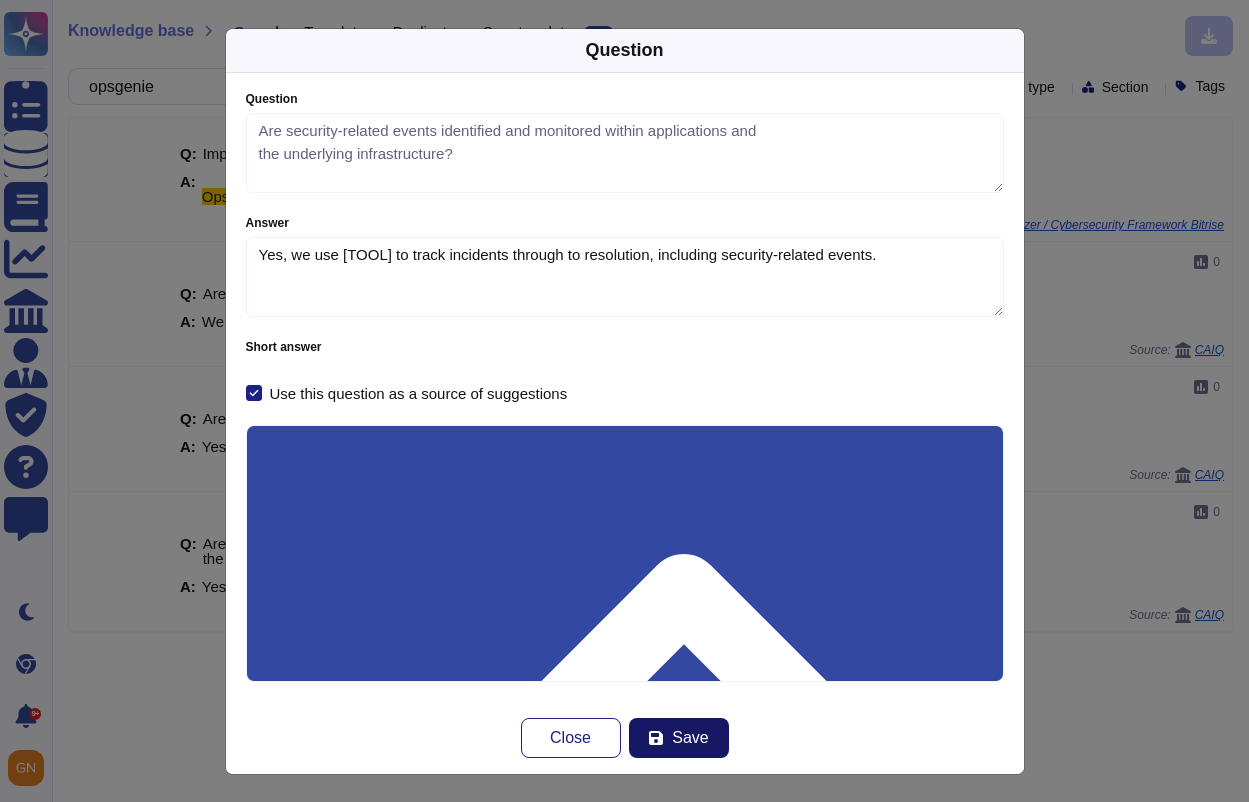 type on "Yes, we use [TOOL] to track incidents through to resolution, including security-related events." 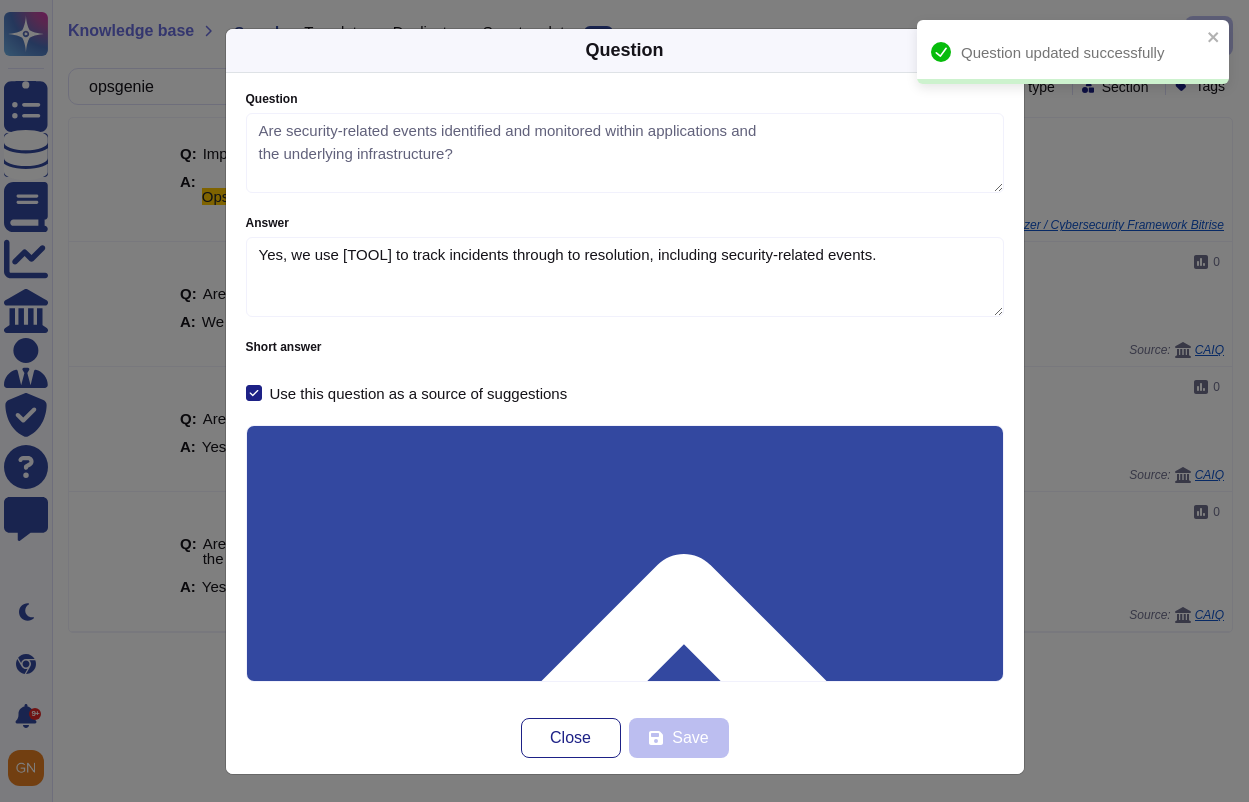 click on "Question Question Are security-related events identified and monitored within applications and
the underlying infrastructure?
Answer Yes, we use [TOOL] to track incidents through to resolution, including security-related events. Short answer Use this question as a source of suggestions Questionnaire info Questionnaire name CAIQ Creation date [DATE] Use this questionnaire as a source of suggestions Close Save" at bounding box center (624, 401) 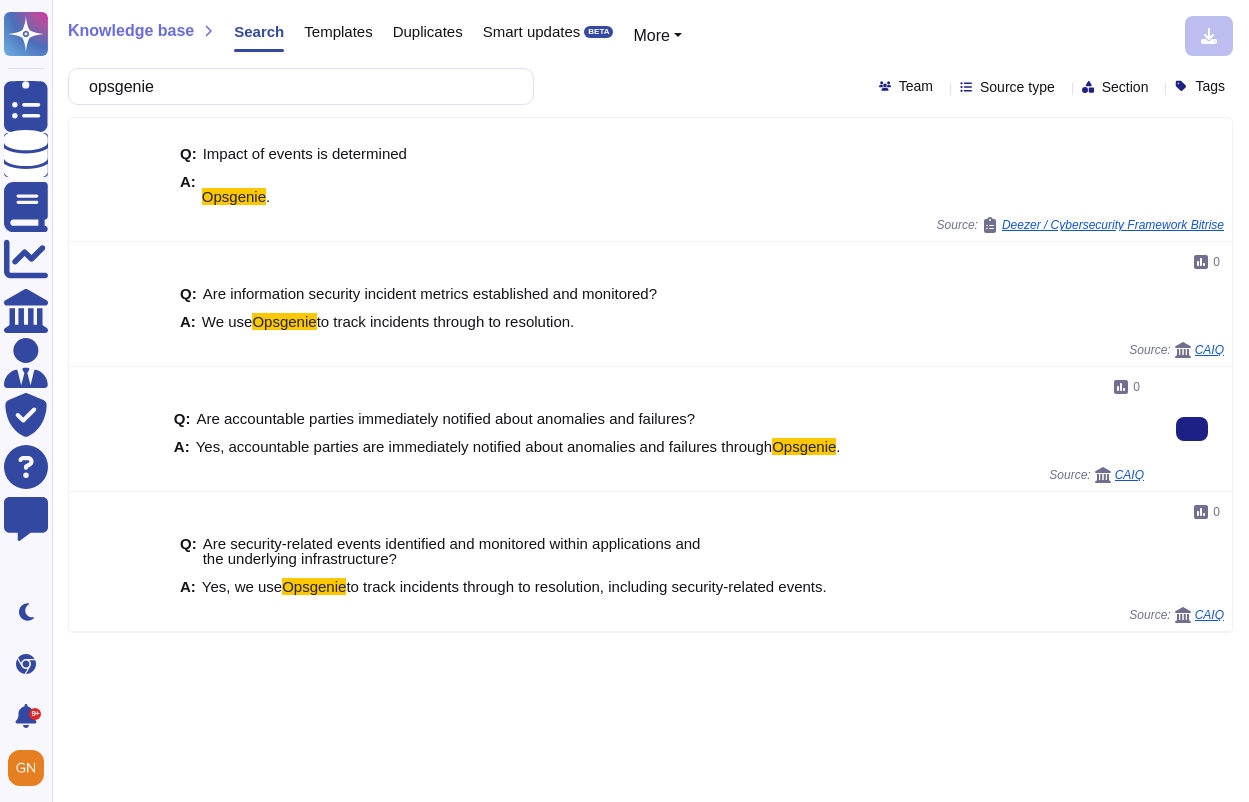 click on "Yes, accountable parties are immediately notified about anomalies and failures through" at bounding box center (484, 446) 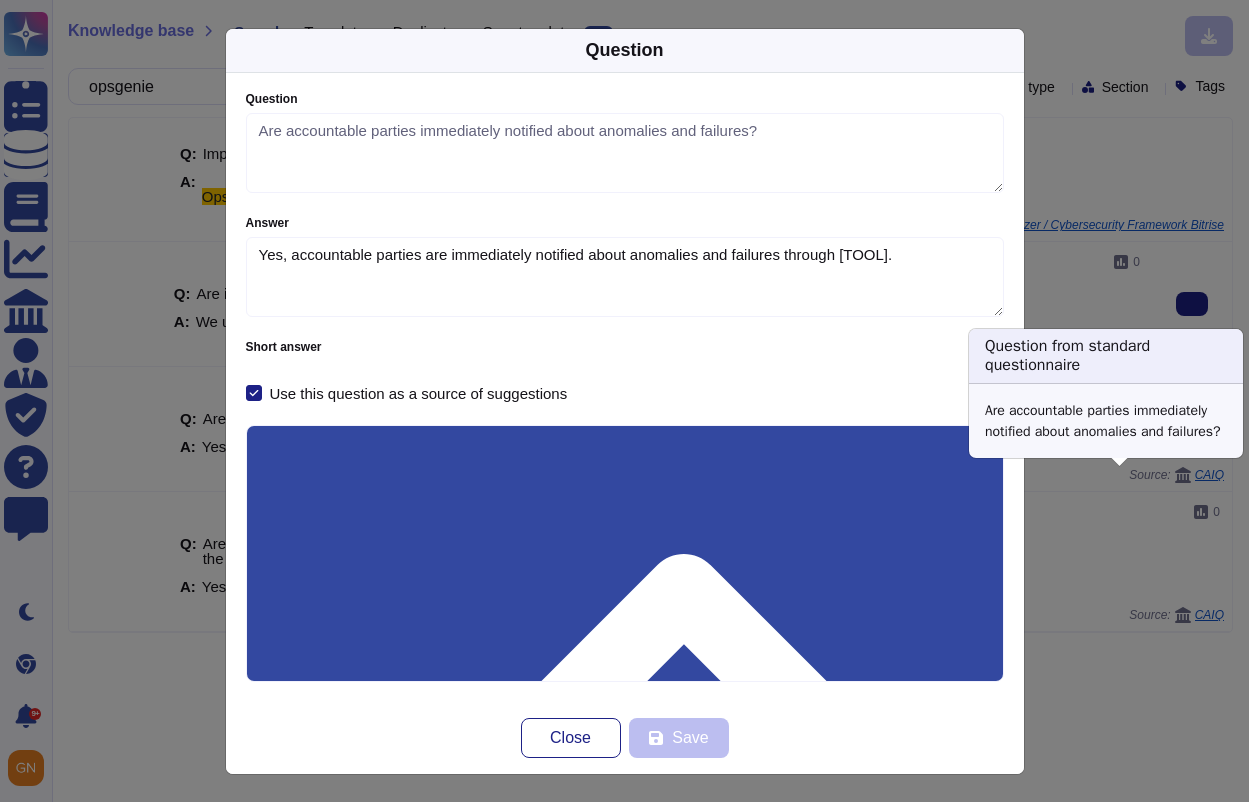 type on "Are accountable parties immediately notified about anomalies and failures?" 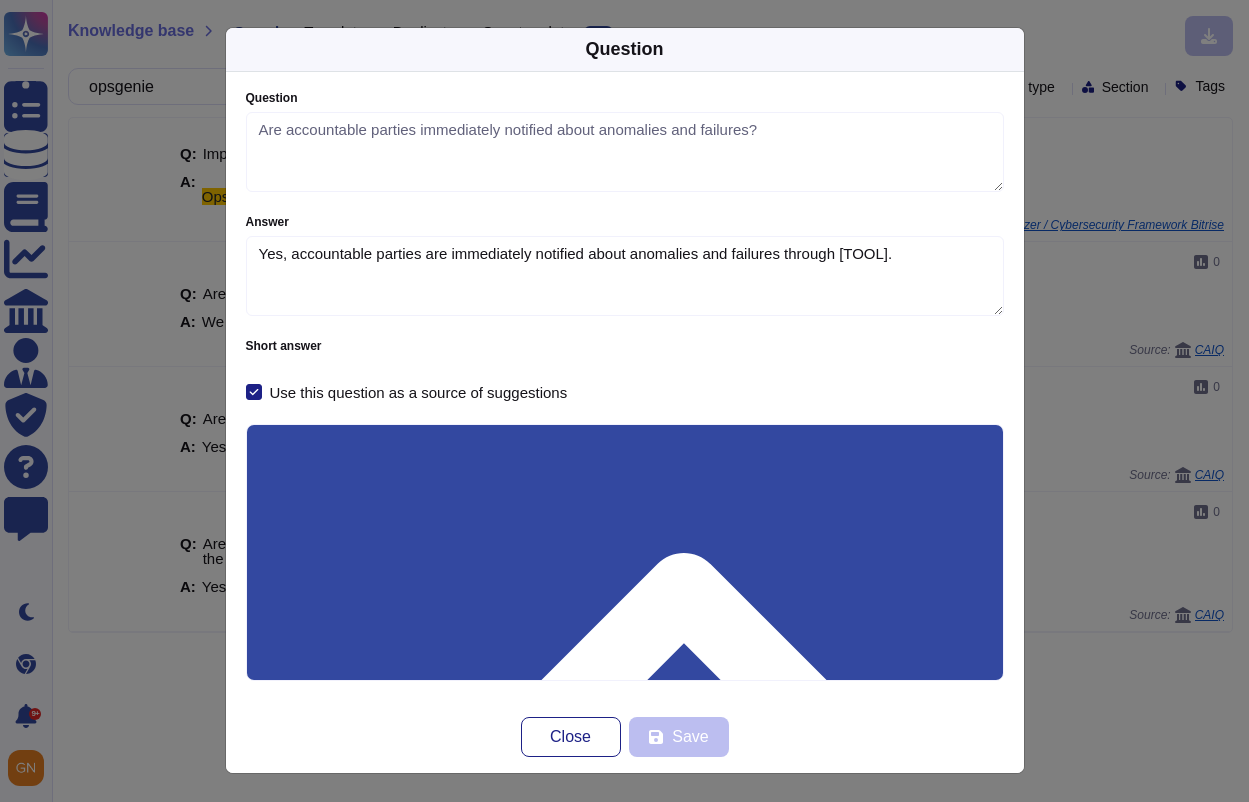 scroll, scrollTop: 0, scrollLeft: 0, axis: both 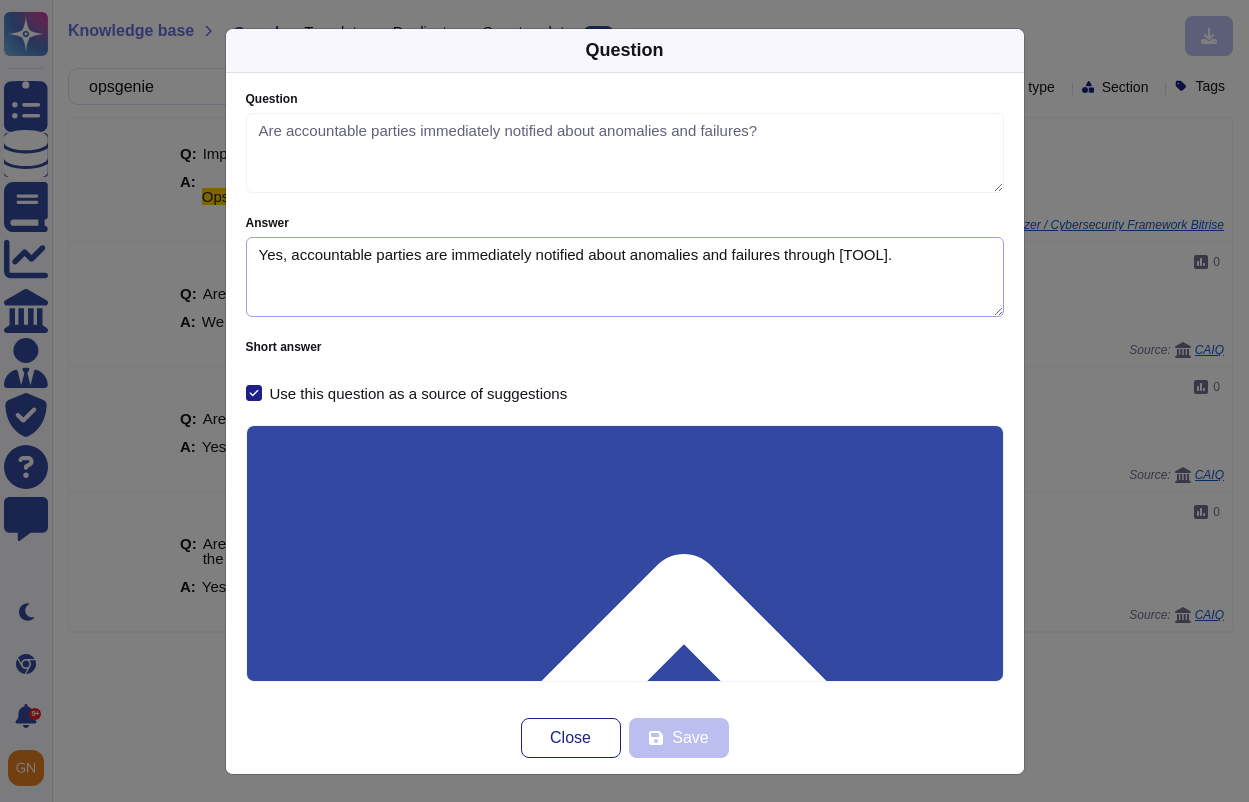 click on "Yes, accountable parties are immediately notified about anomalies and failures through [TOOL]." at bounding box center [625, 277] 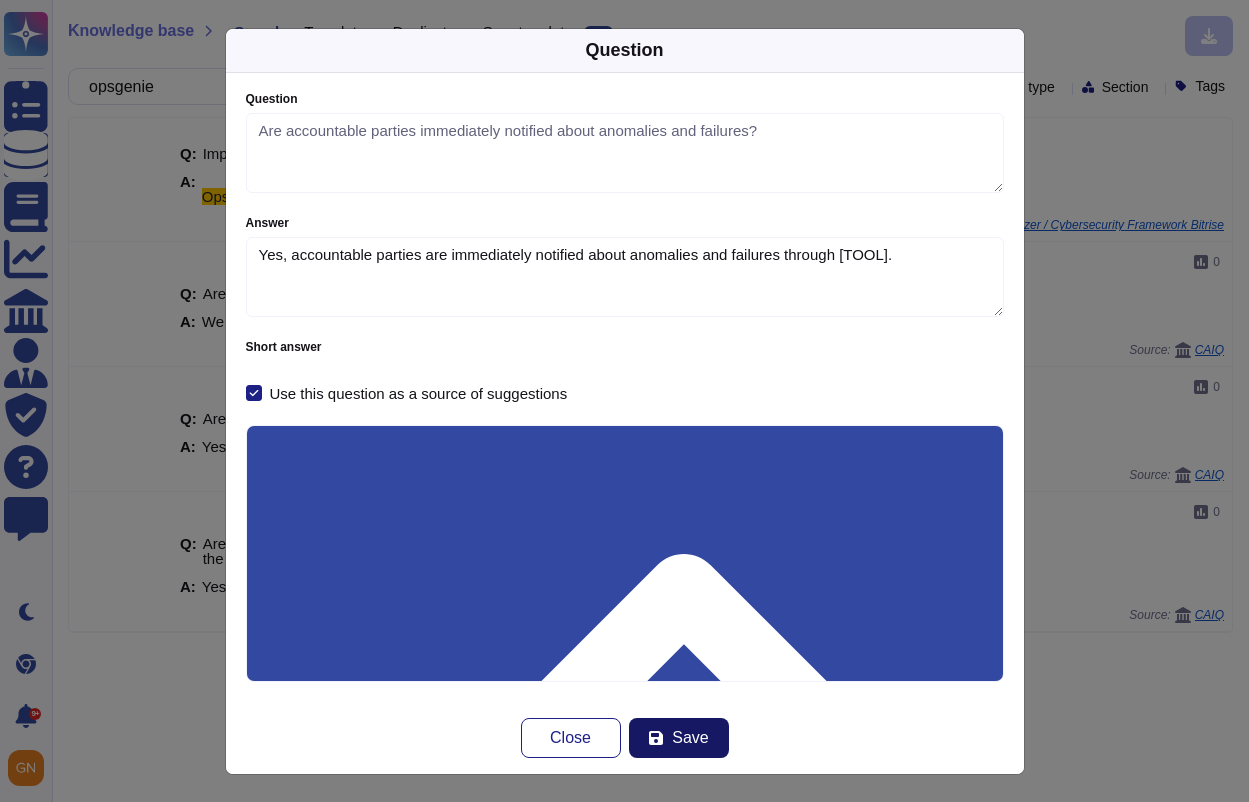 type on "Yes, accountable parties are immediately notified about anomalies and failures through [TOOL]." 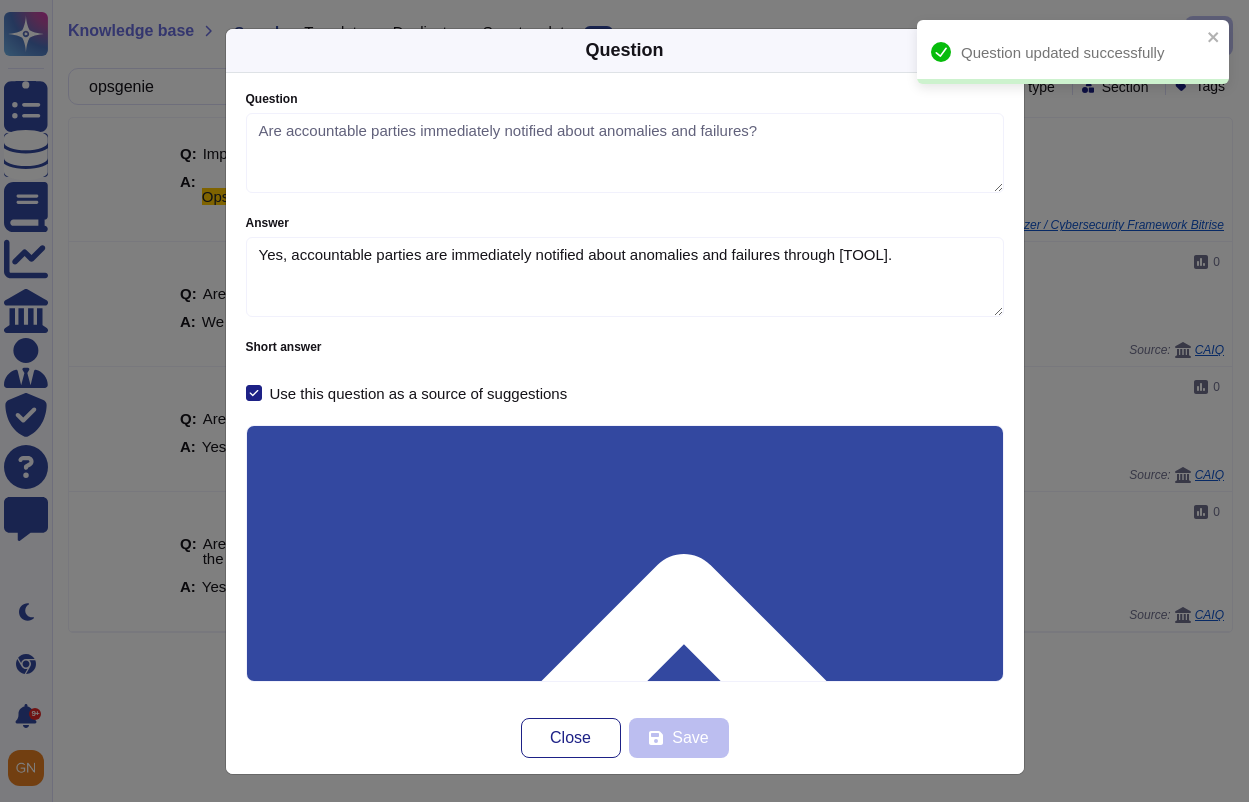 click on "Question Question Are accountable parties immediately notified about anomalies and failures?
Answer Yes, accountable parties are immediately notified about anomalies and failures through [TOOL]. Short answer Use this question as a source of suggestions Questionnaire info Questionnaire name CAIQ Creation date [DATE] Use this questionnaire as a source of suggestions Close Save" at bounding box center (624, 401) 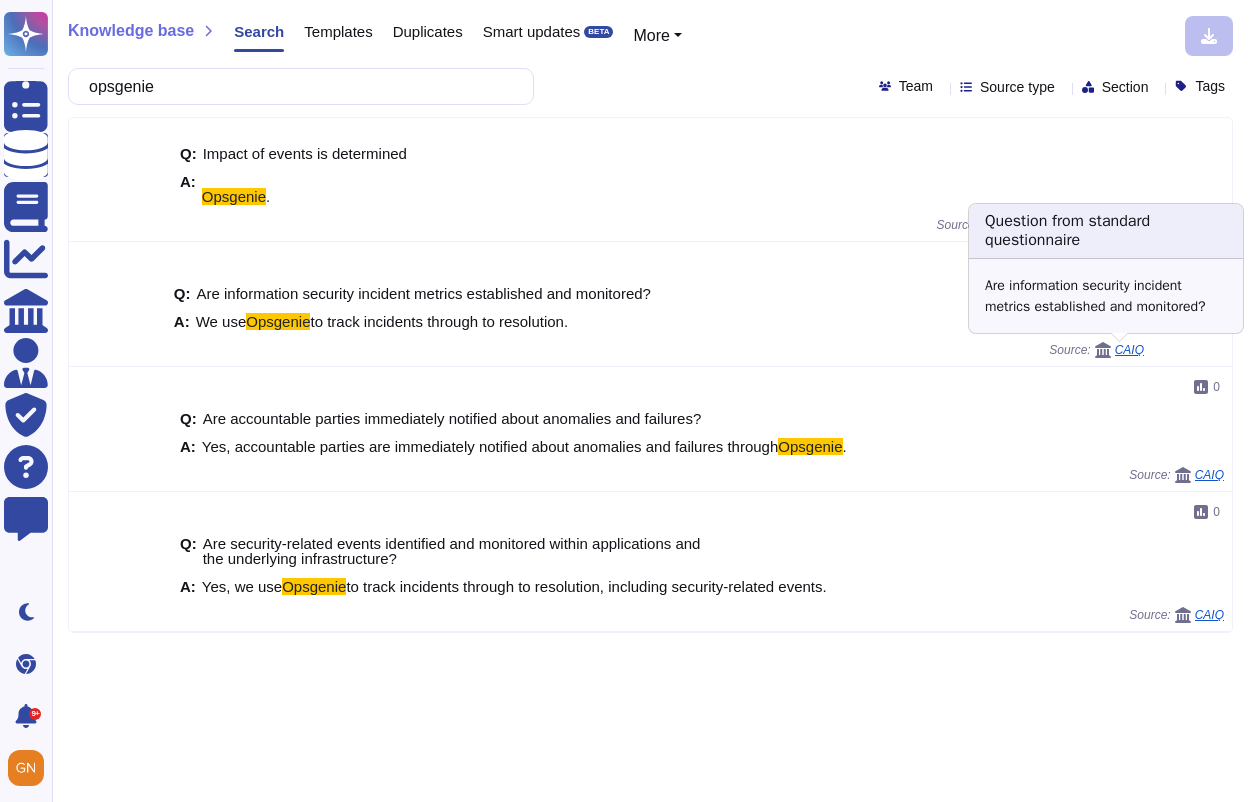 click on "CAIQ" at bounding box center [1129, 350] 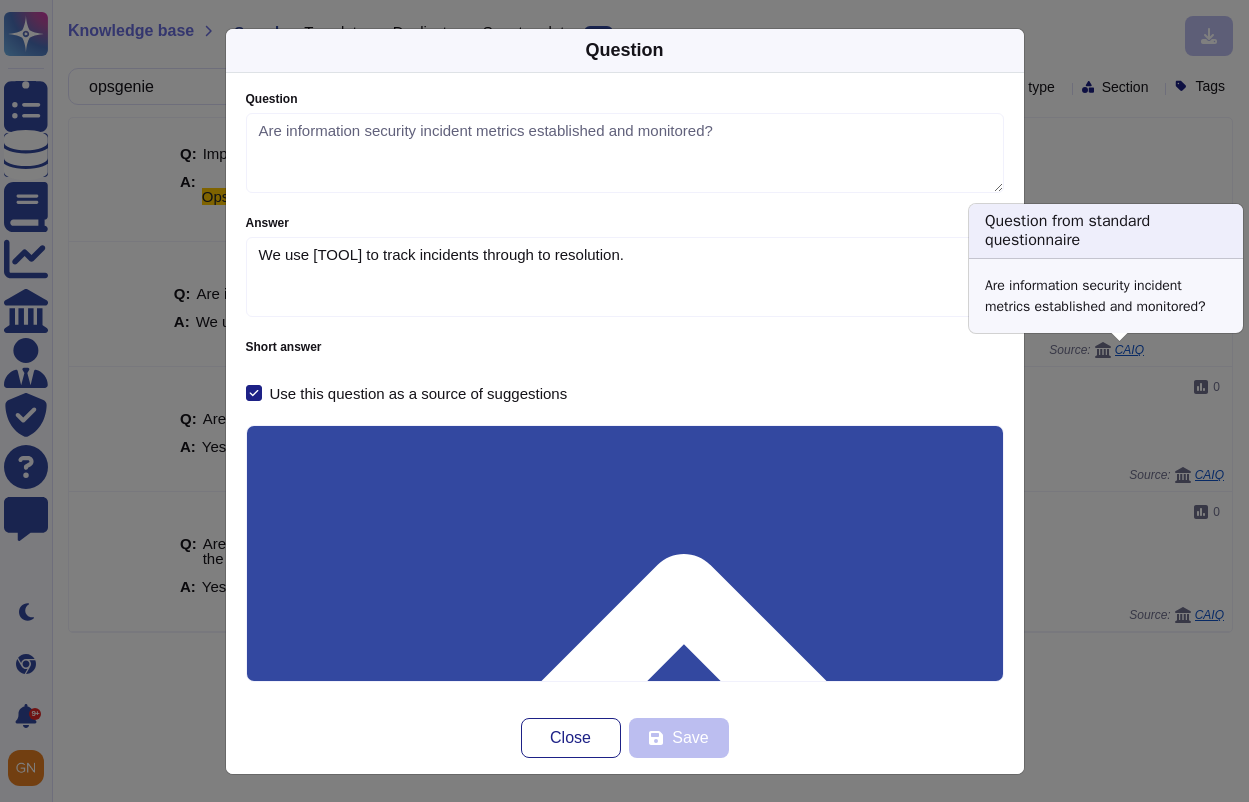 type on "Are information security incident metrics established and monitored?" 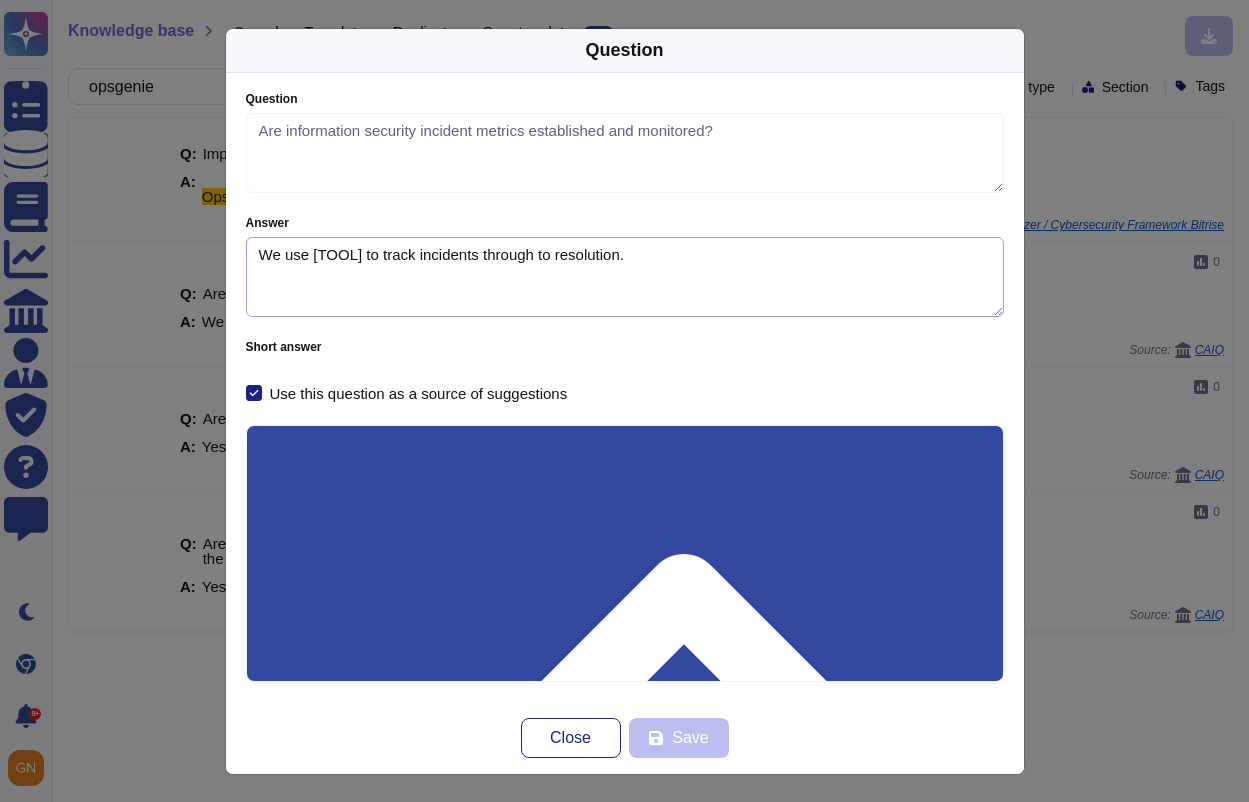 click on "We use [TOOL] to track incidents through to resolution." at bounding box center (625, 277) 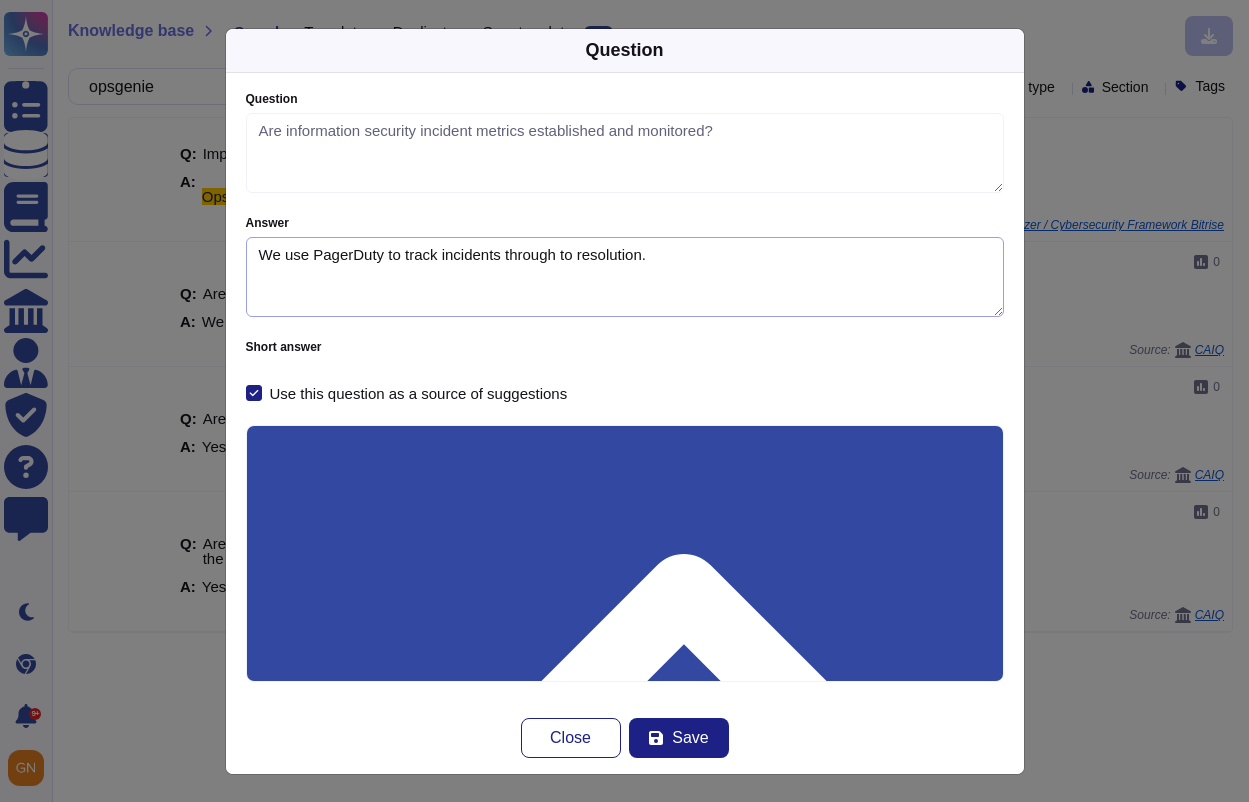 scroll, scrollTop: 1, scrollLeft: 0, axis: vertical 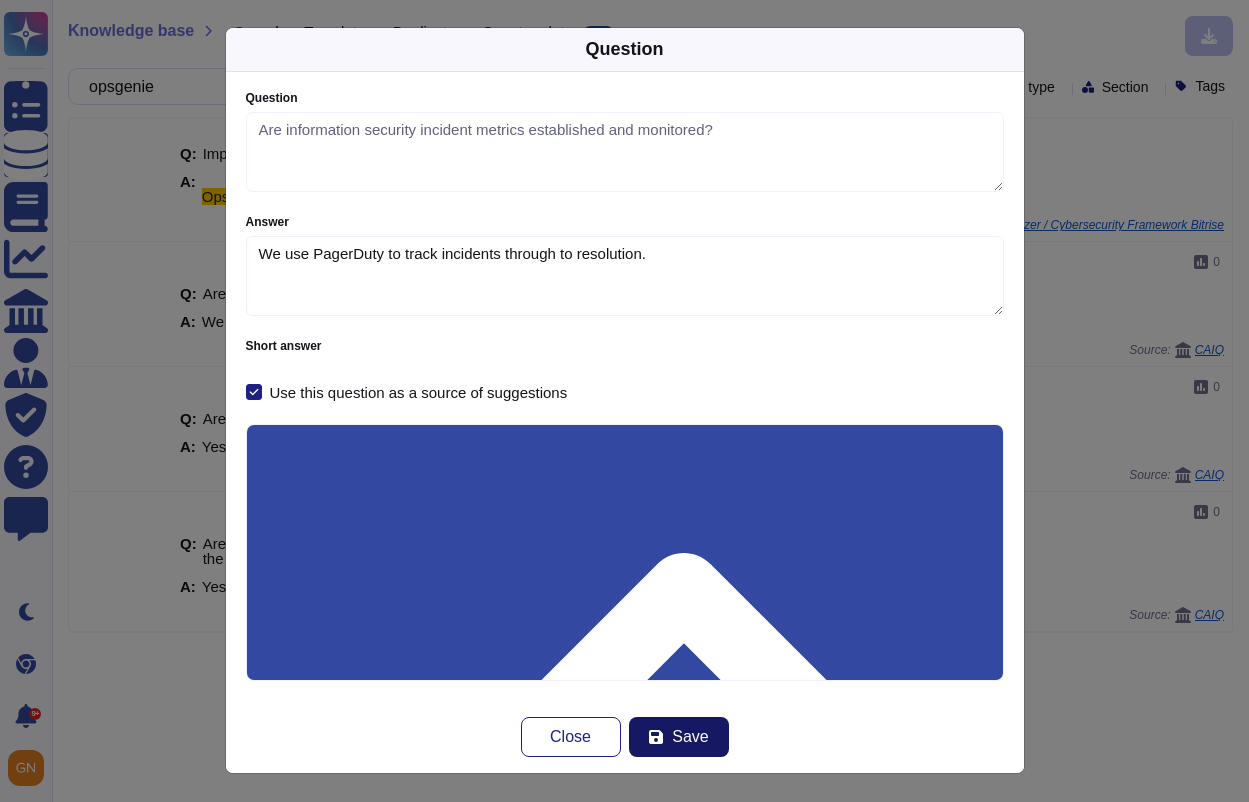type on "We use PagerDuty to track incidents through to resolution." 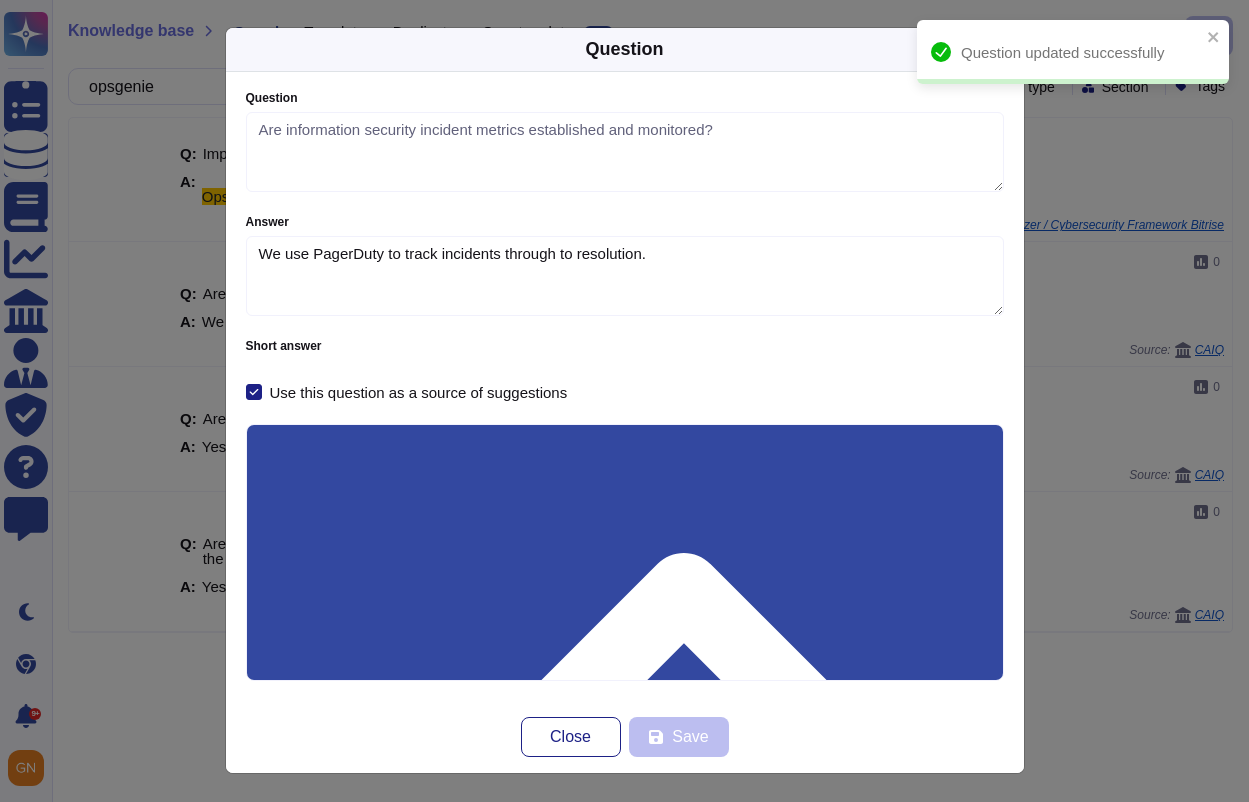 click on "Question Question Are information security incident metrics established and monitored?
Answer We use [TOOL] to track incidents through to resolution. Short answer Use this question as a source of suggestions Questionnaire info Questionnaire name CAIQ Creation date [DATE] Use this questionnaire as a source of suggestions Close Save" at bounding box center [624, 401] 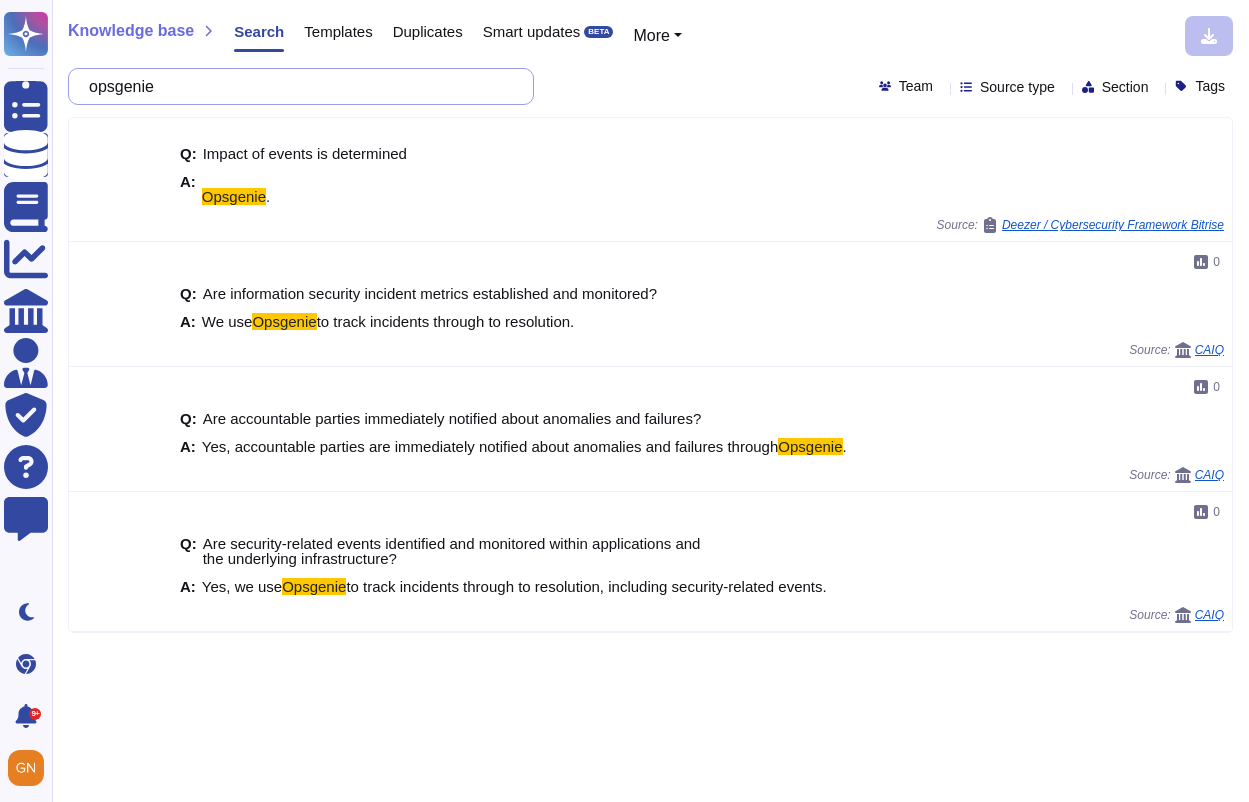 click on "opsgenie" at bounding box center (296, 86) 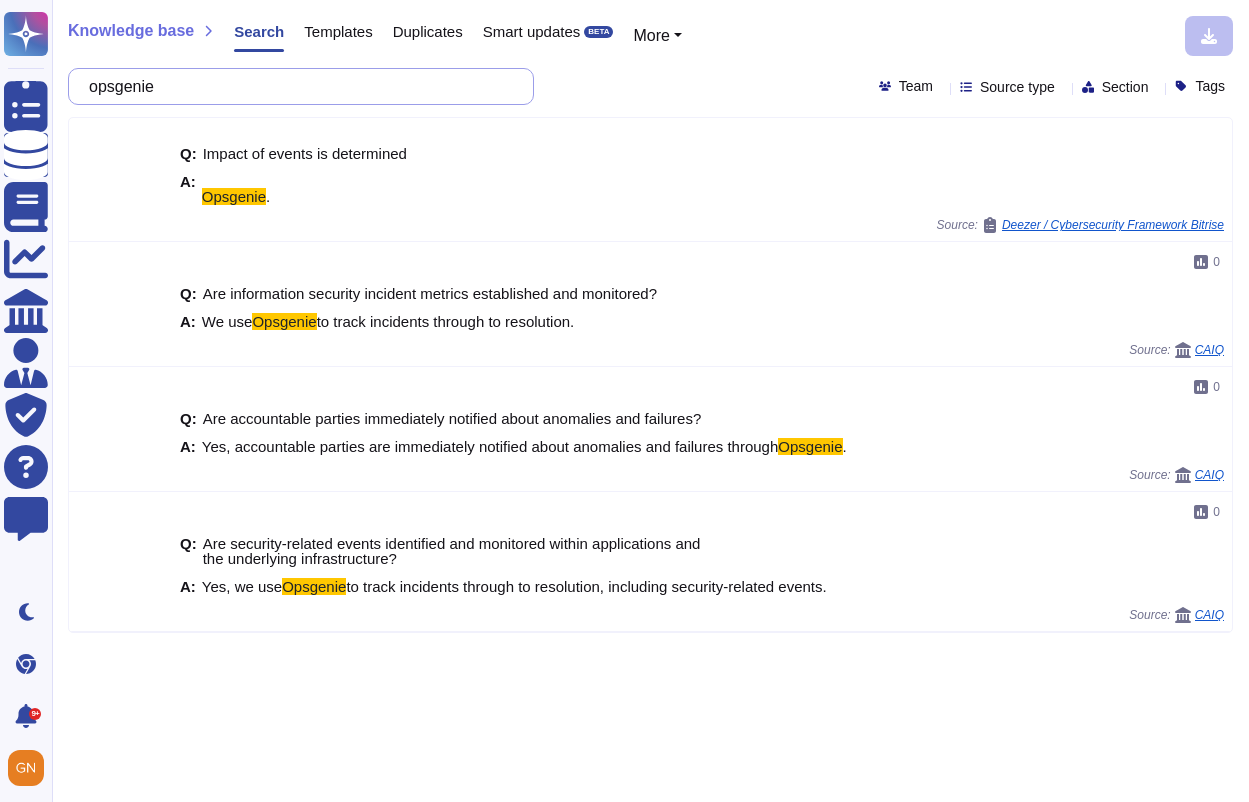 click on "opsgenie" at bounding box center [296, 86] 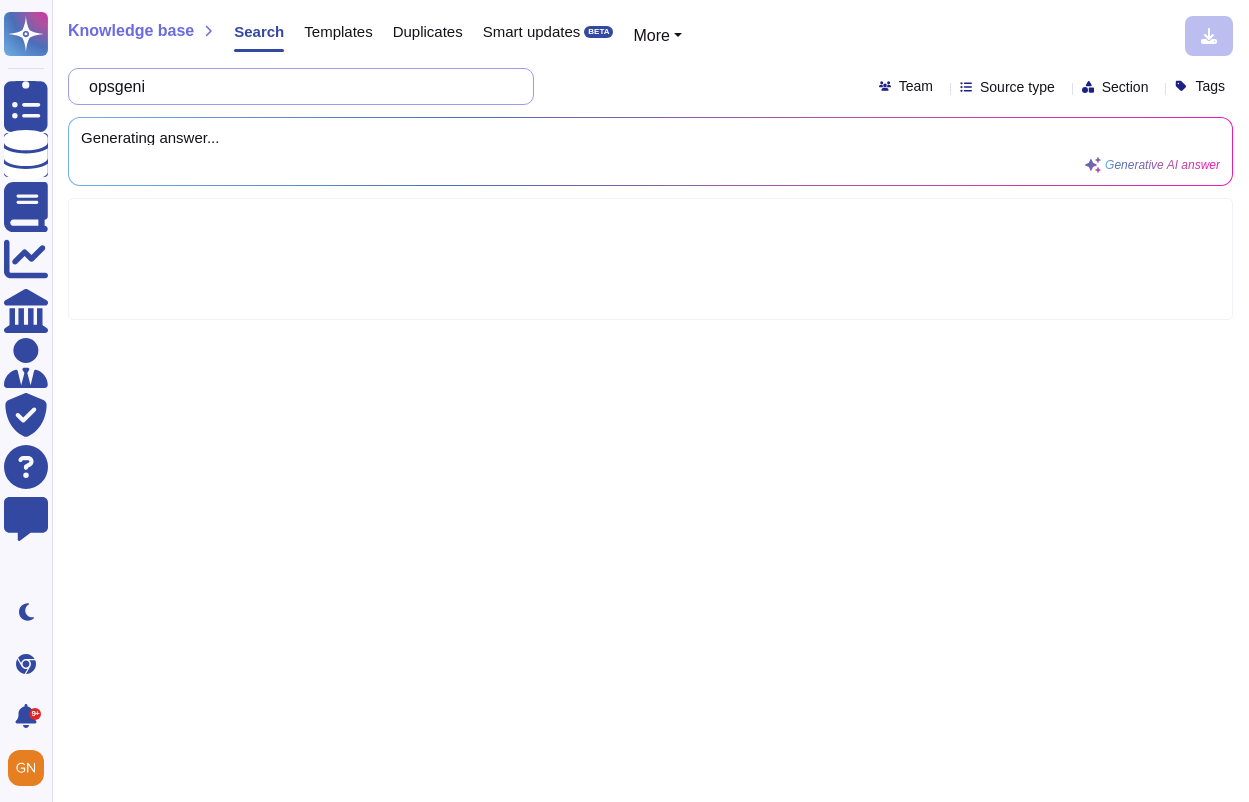 type on "opsgenie" 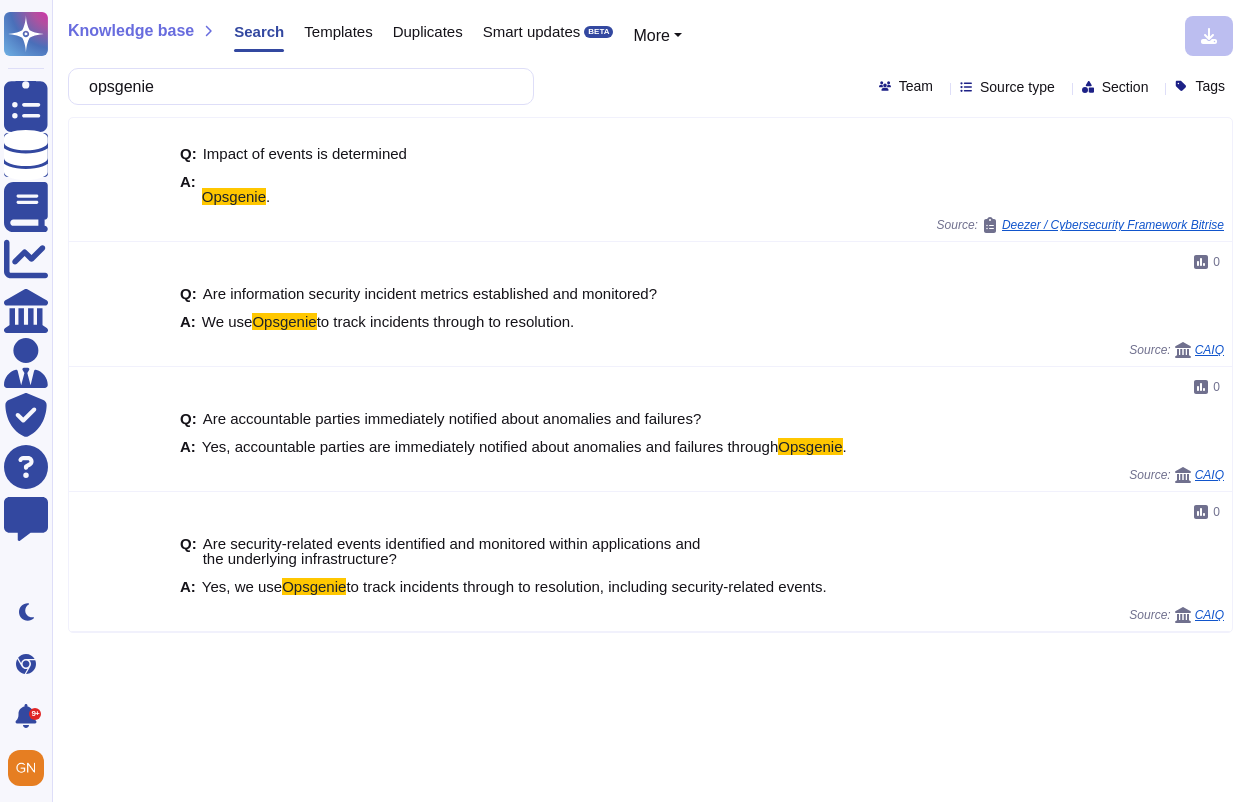 click on "Templates" at bounding box center [338, 31] 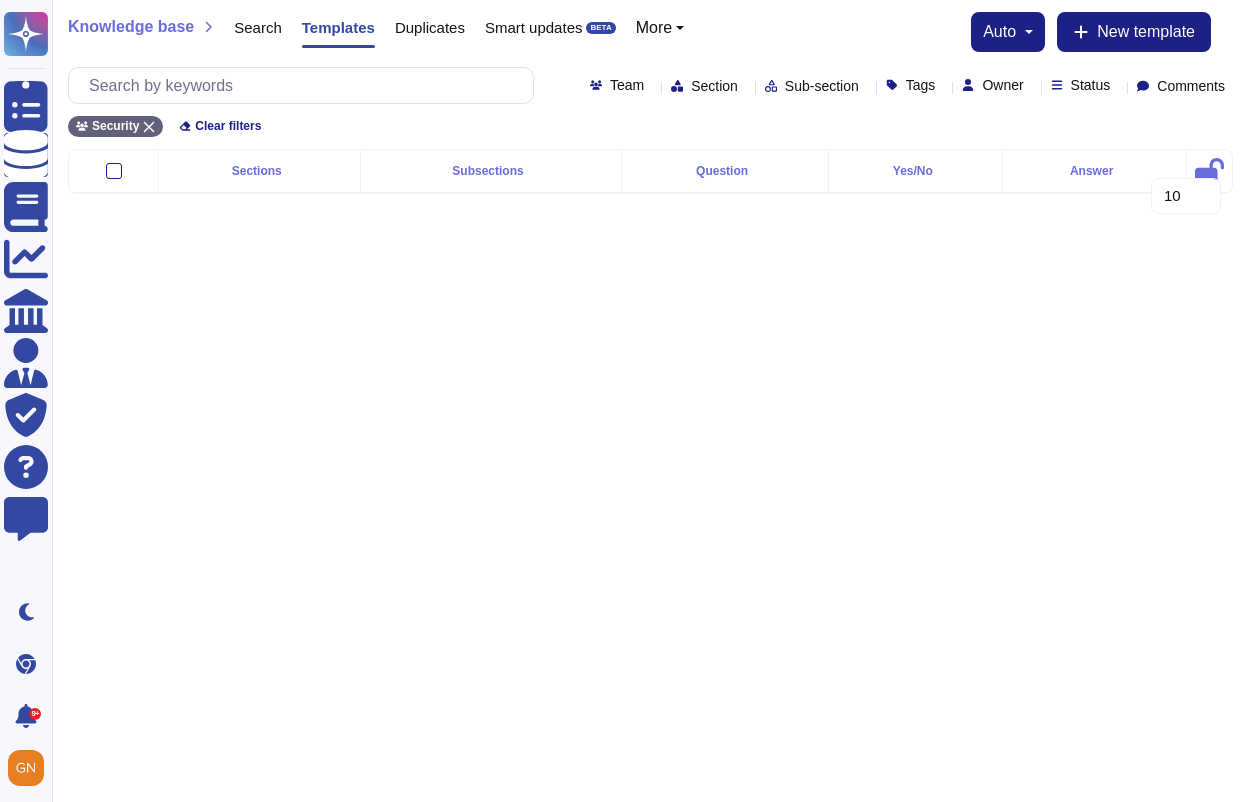 click on "Search" at bounding box center [258, 27] 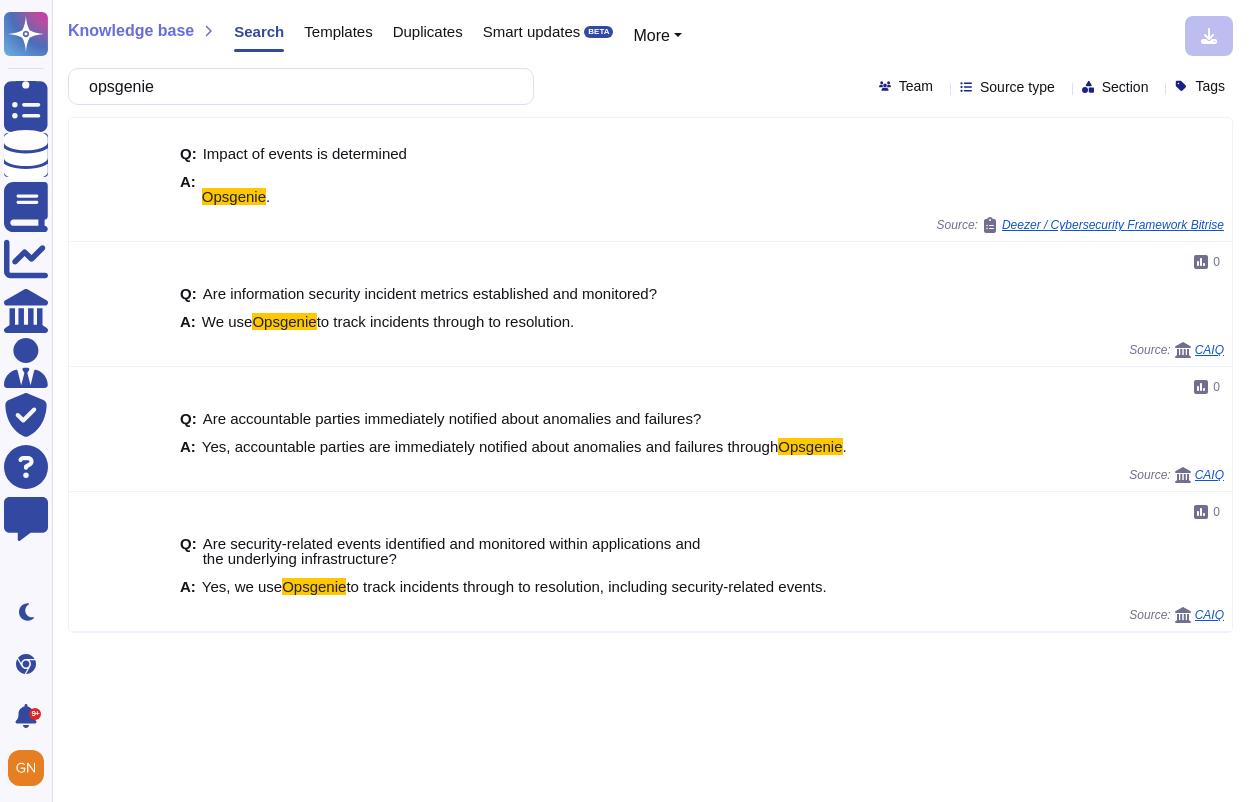 type on "opsgenie" 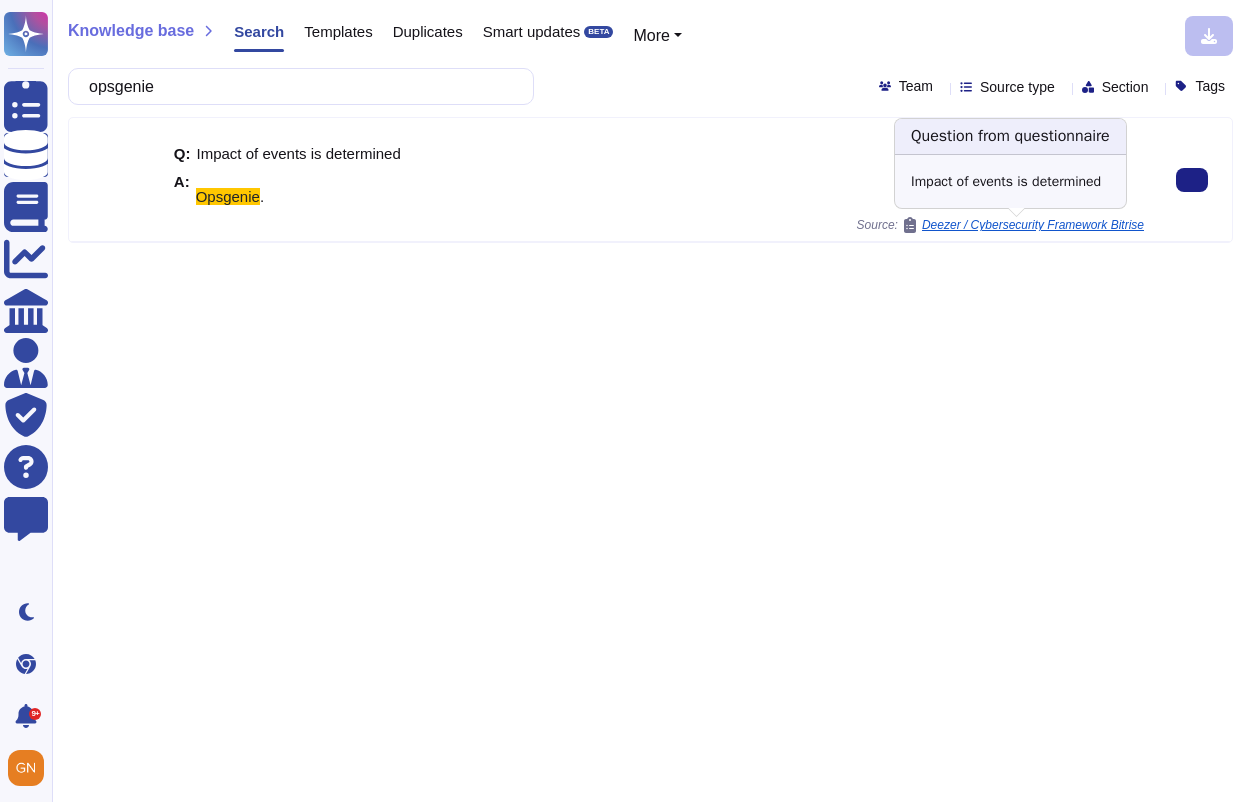 click on "Deezer / Cybersecurity Framework Bitrise" at bounding box center [1033, 225] 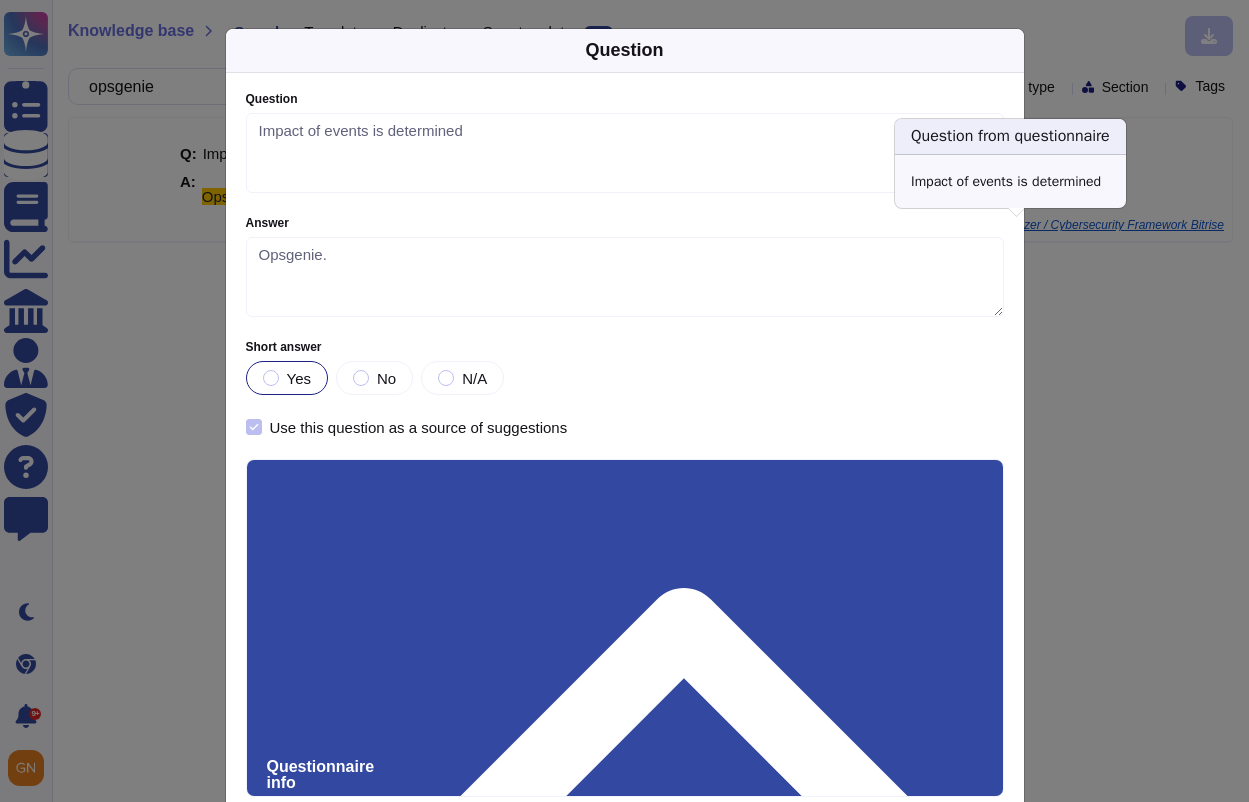 type on "Impact of events is determined" 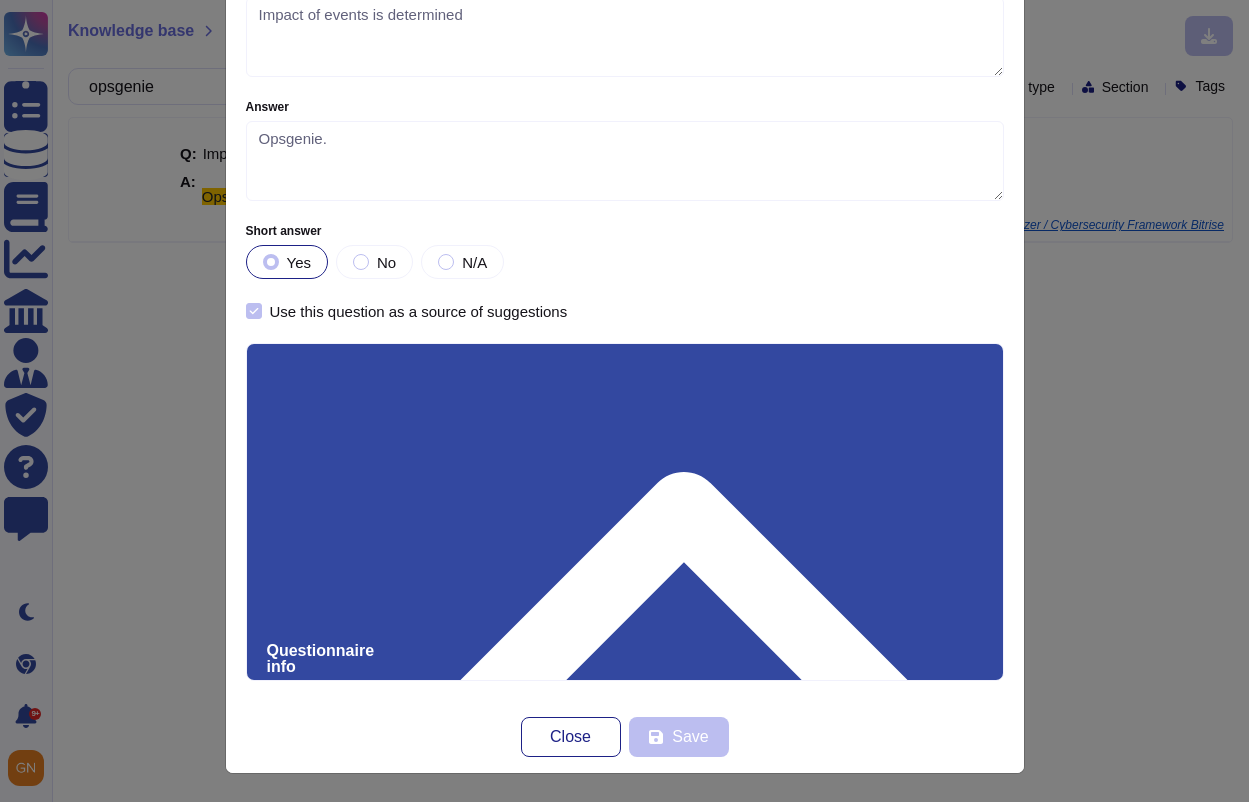 scroll, scrollTop: 0, scrollLeft: 0, axis: both 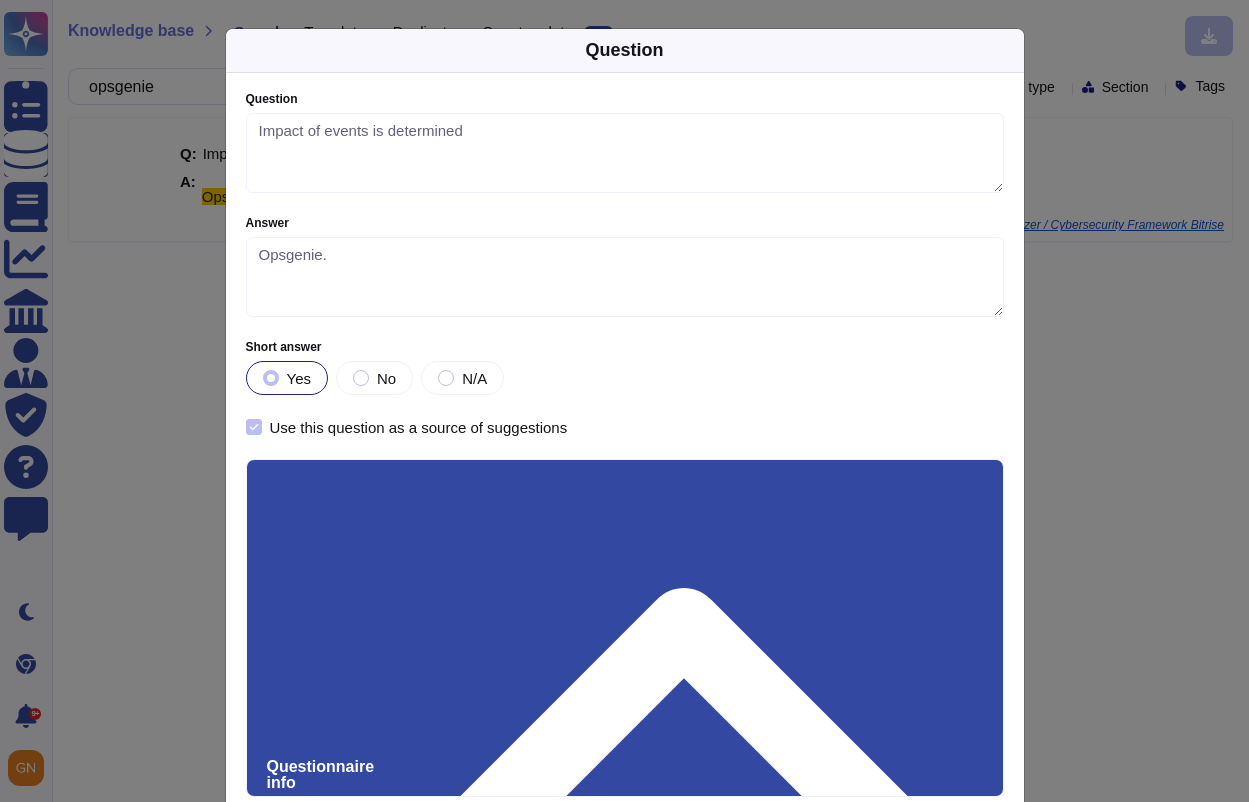 click on "Question Question Impact of events is determined Answer
[TOOL]. Short answer Yes No N/A Use this question as a source of suggestions Questionnaire info Questionnaire name Cybersecurity Framework Bitrise Client name Deezer Creation date [DATE] Use this questionnaire as a source of suggestions Close Save" at bounding box center (624, 401) 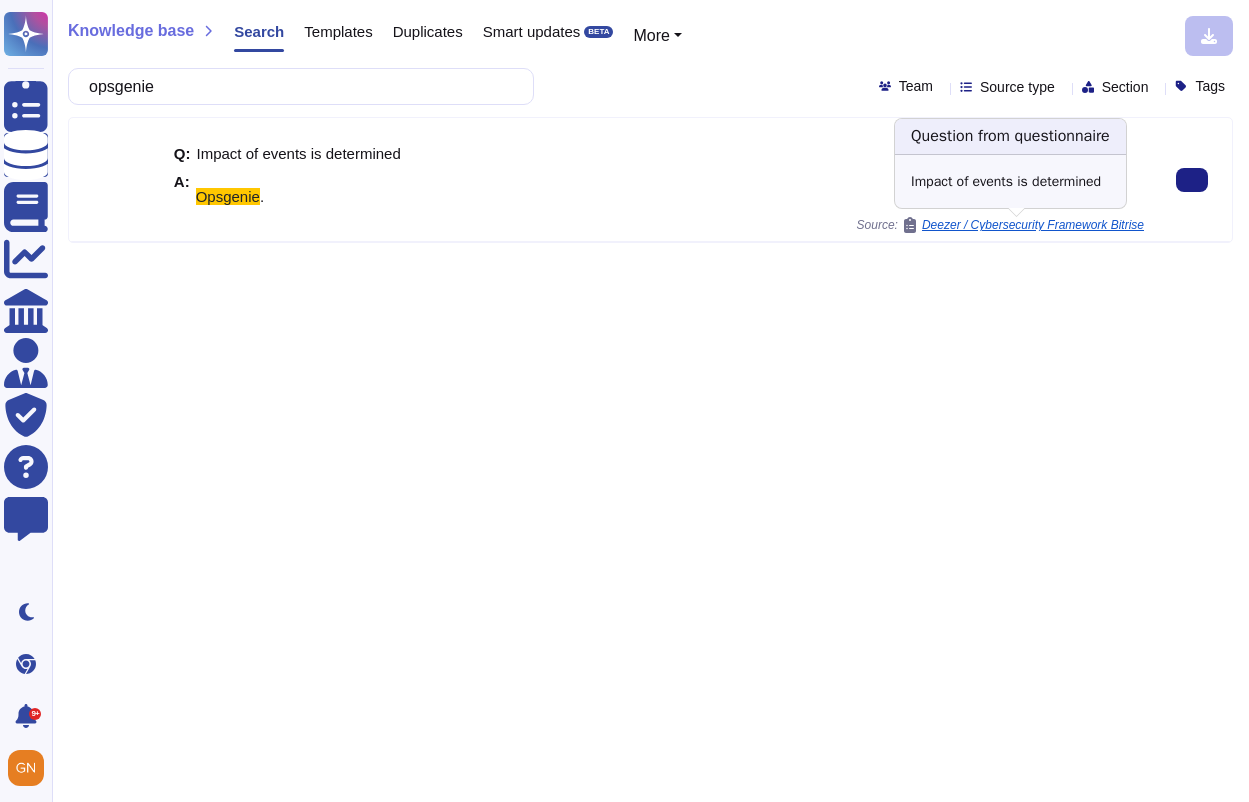 click on "Deezer / Cybersecurity Framework Bitrise" at bounding box center (1033, 225) 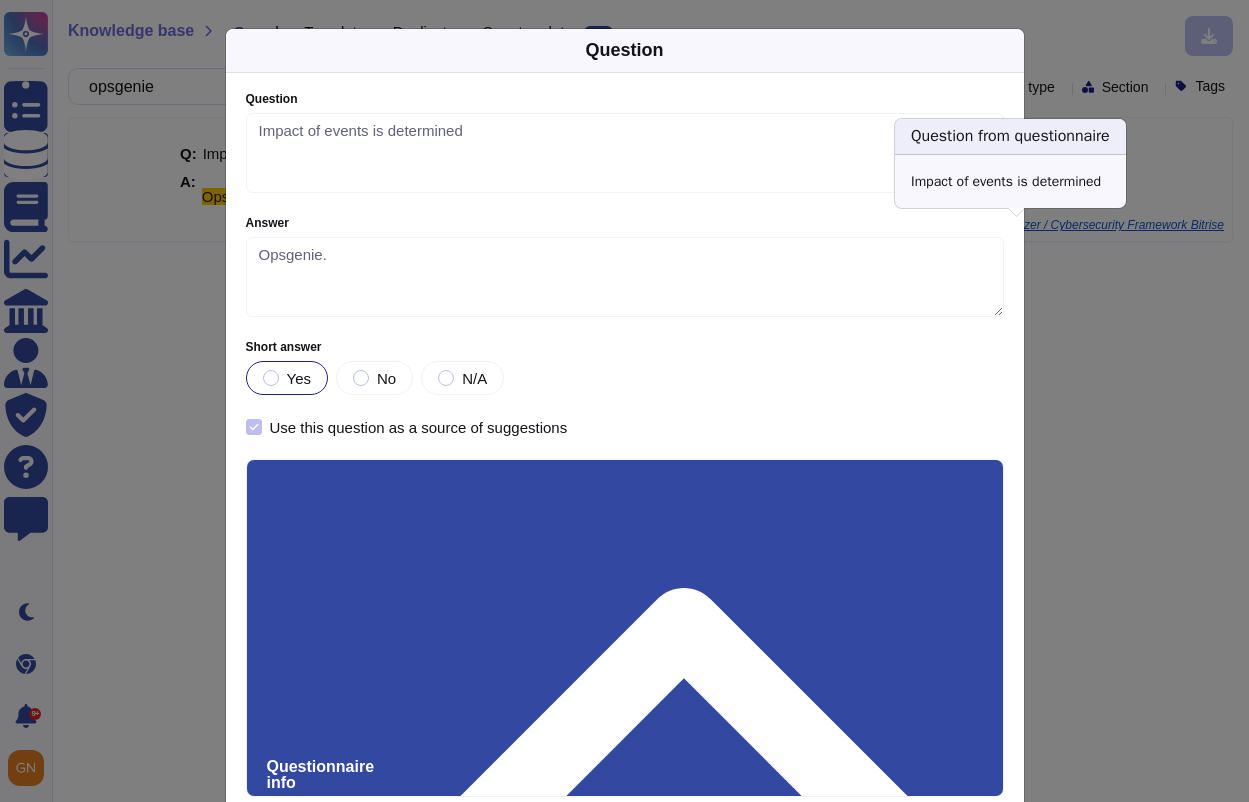 type on "Impact of events is determined" 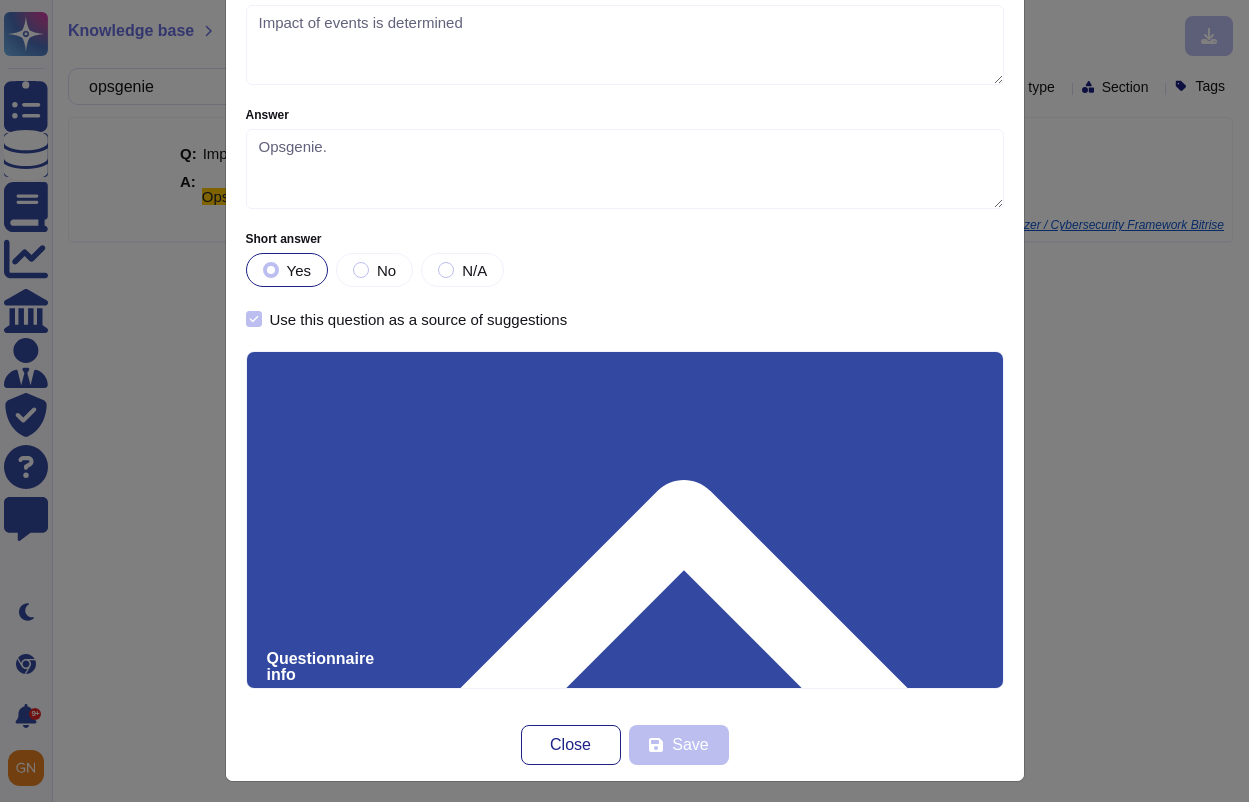 scroll, scrollTop: 116, scrollLeft: 0, axis: vertical 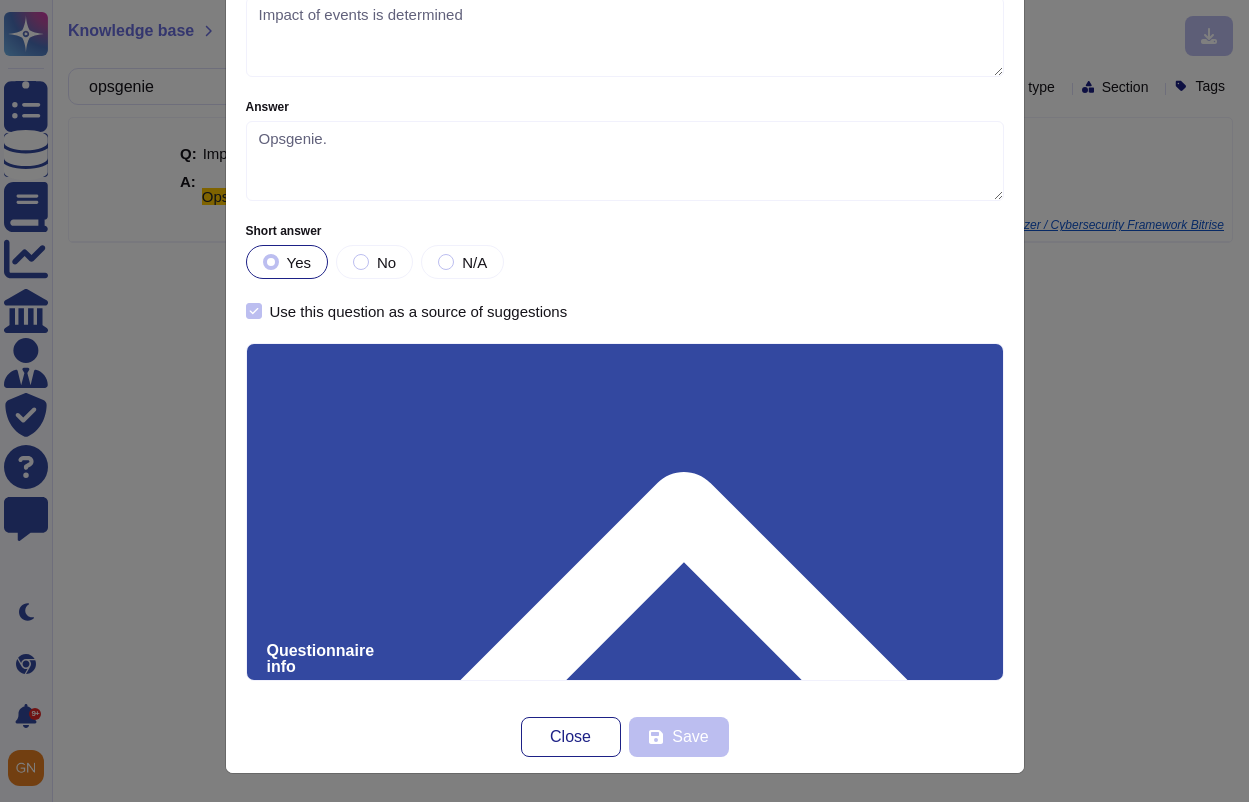 click on "Use this question as a source of suggestions" at bounding box center [419, 311] 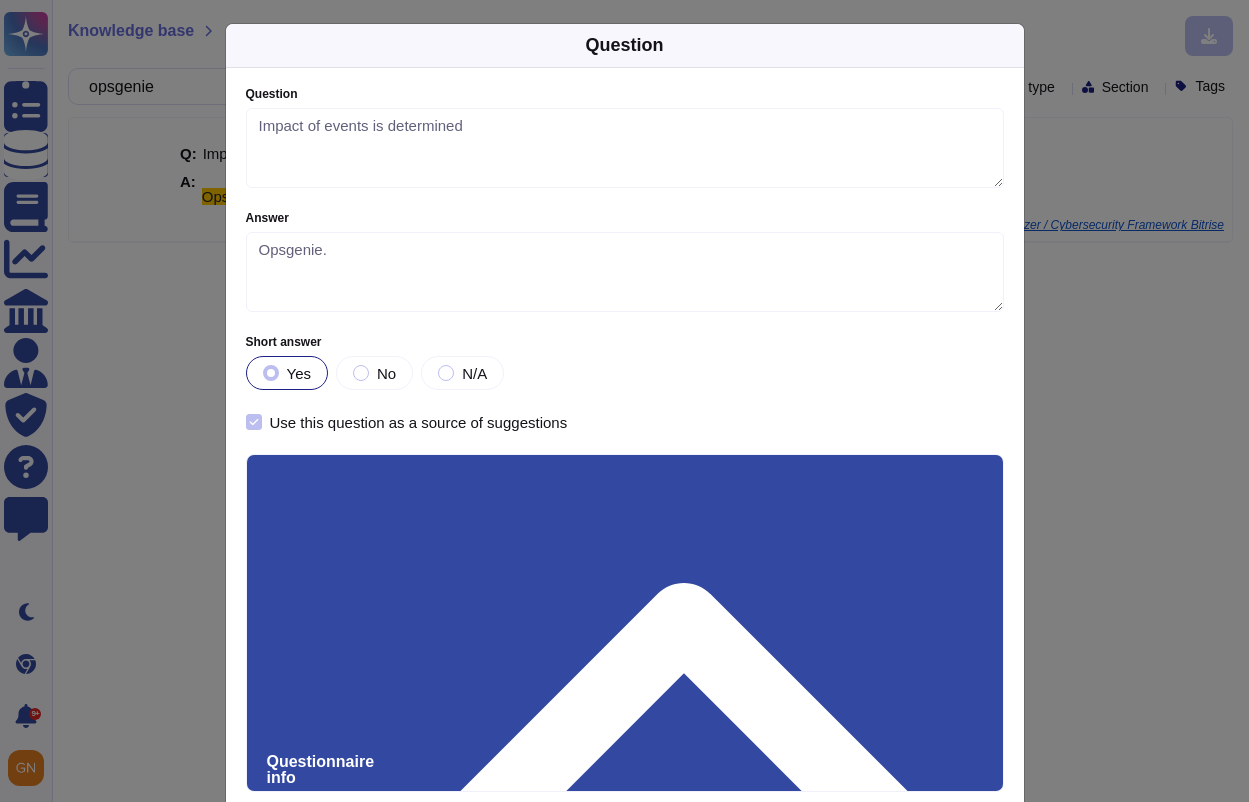 scroll, scrollTop: 116, scrollLeft: 0, axis: vertical 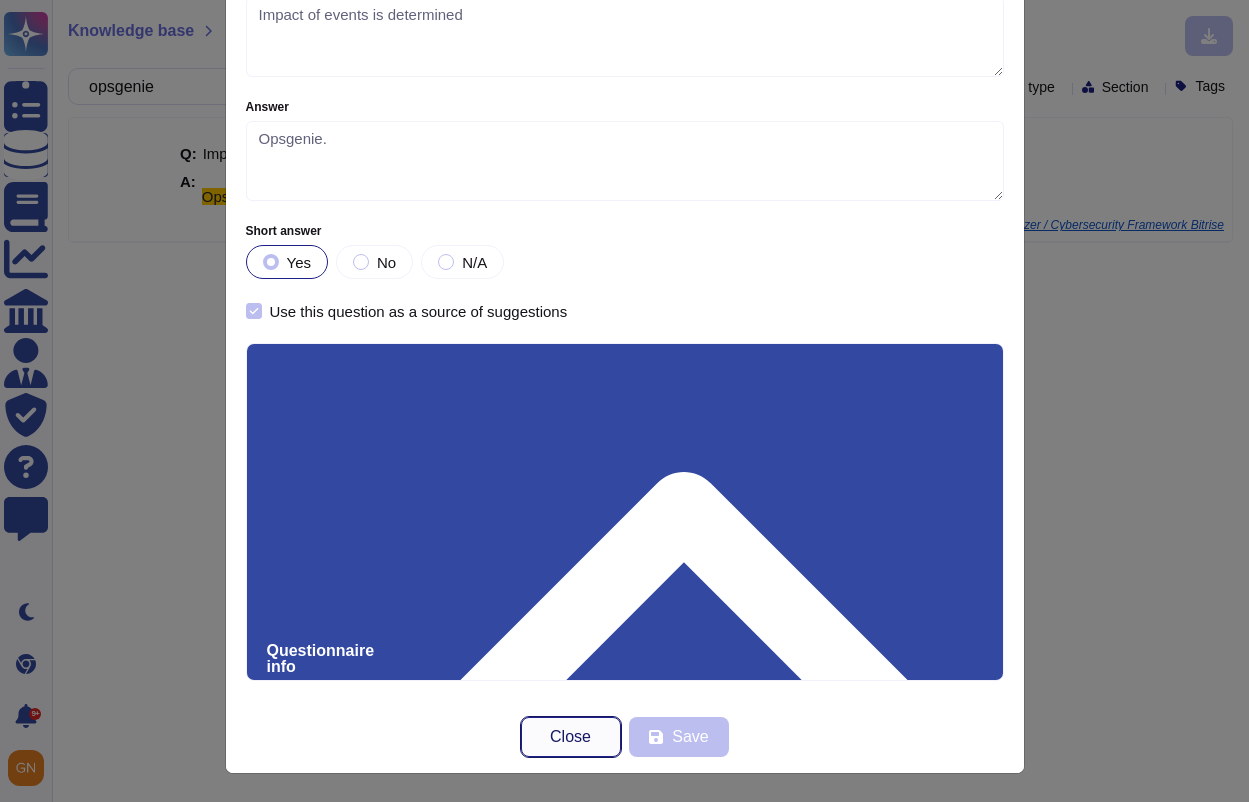 click on "Close" at bounding box center (571, 737) 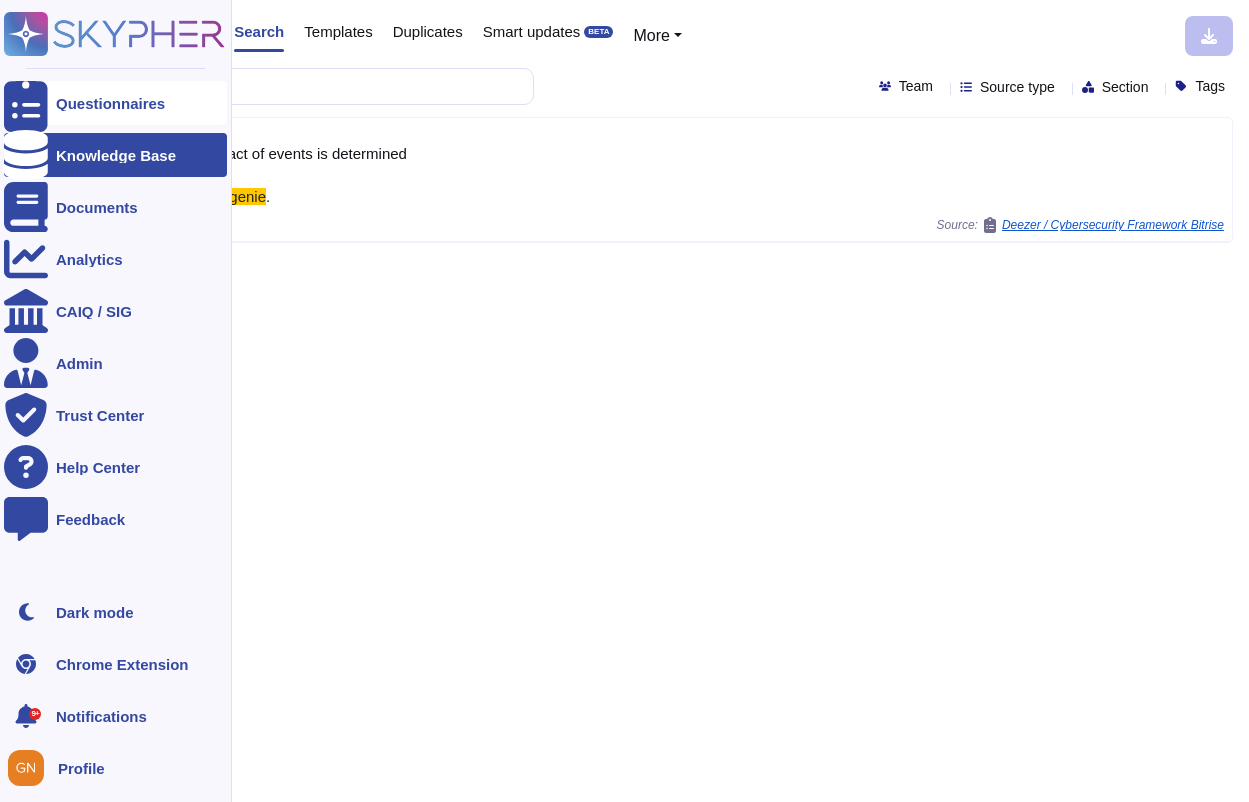 click on "Questionnaires" at bounding box center (115, 103) 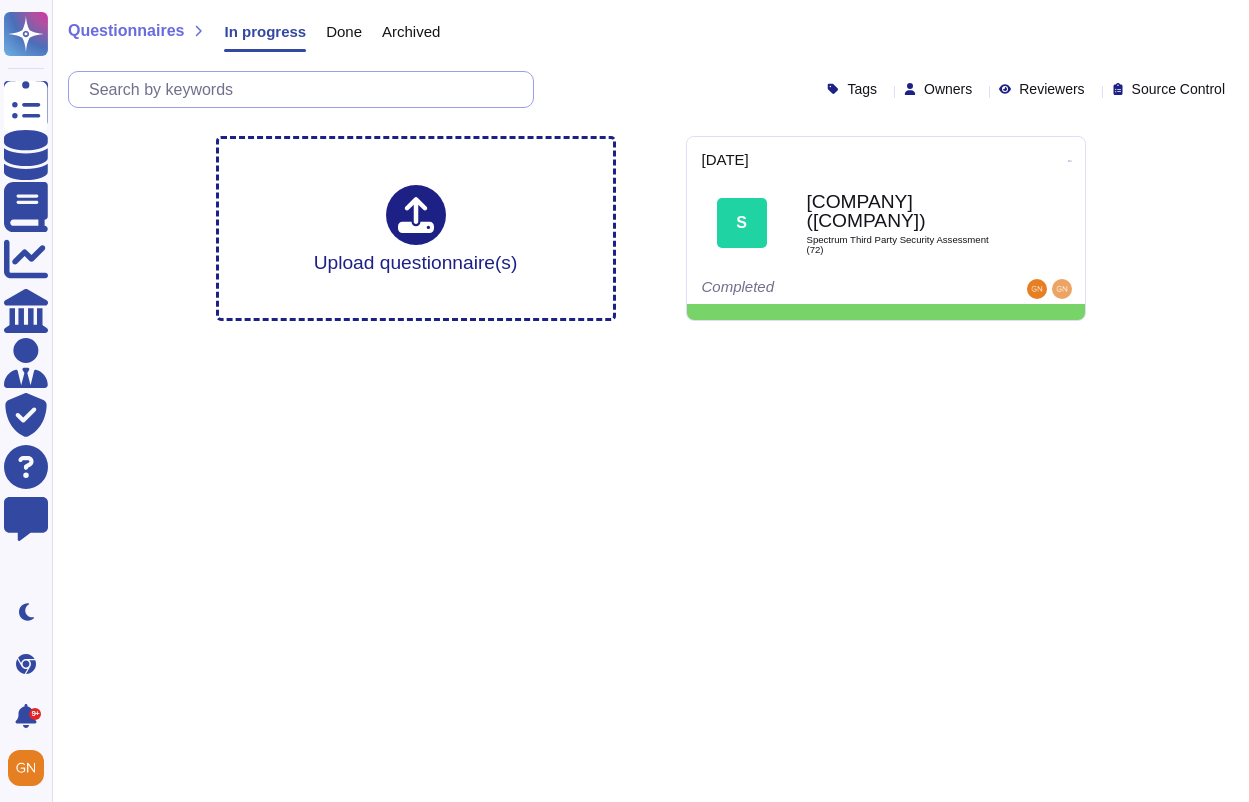 click at bounding box center (306, 89) 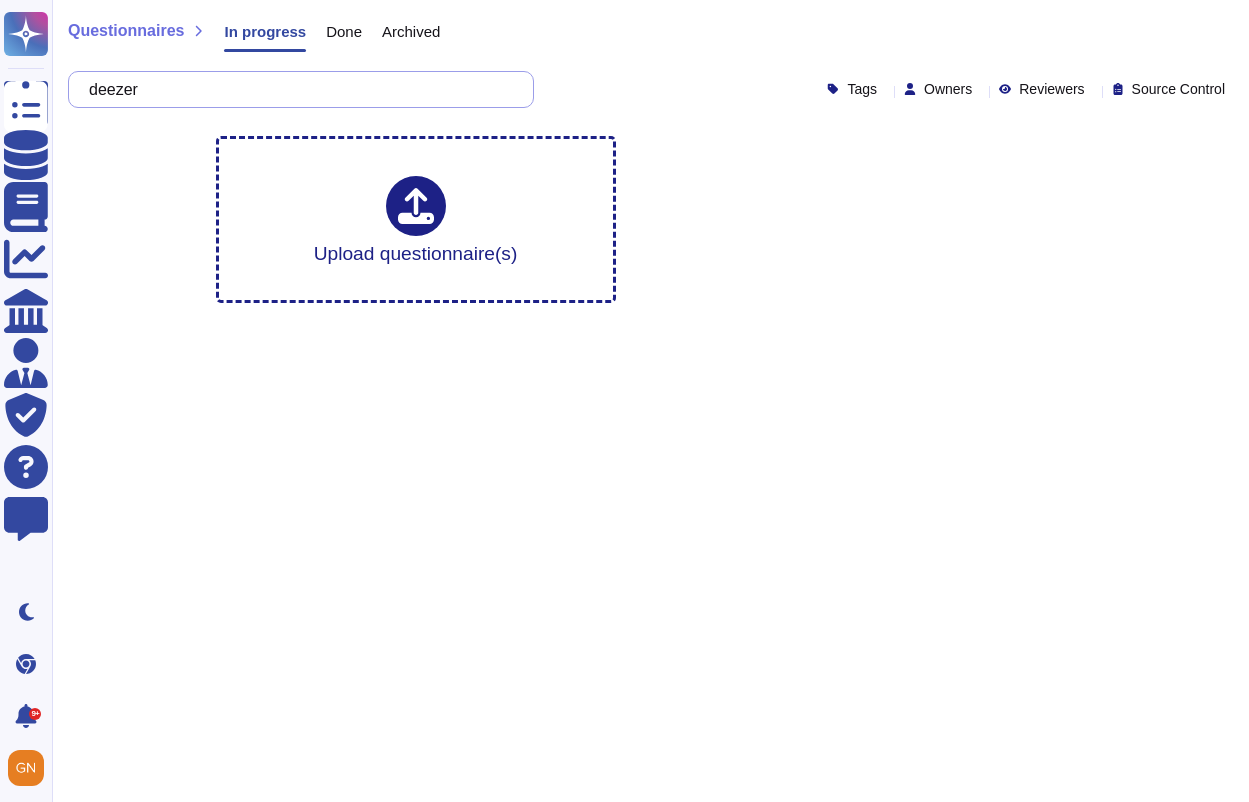 type on "deezer" 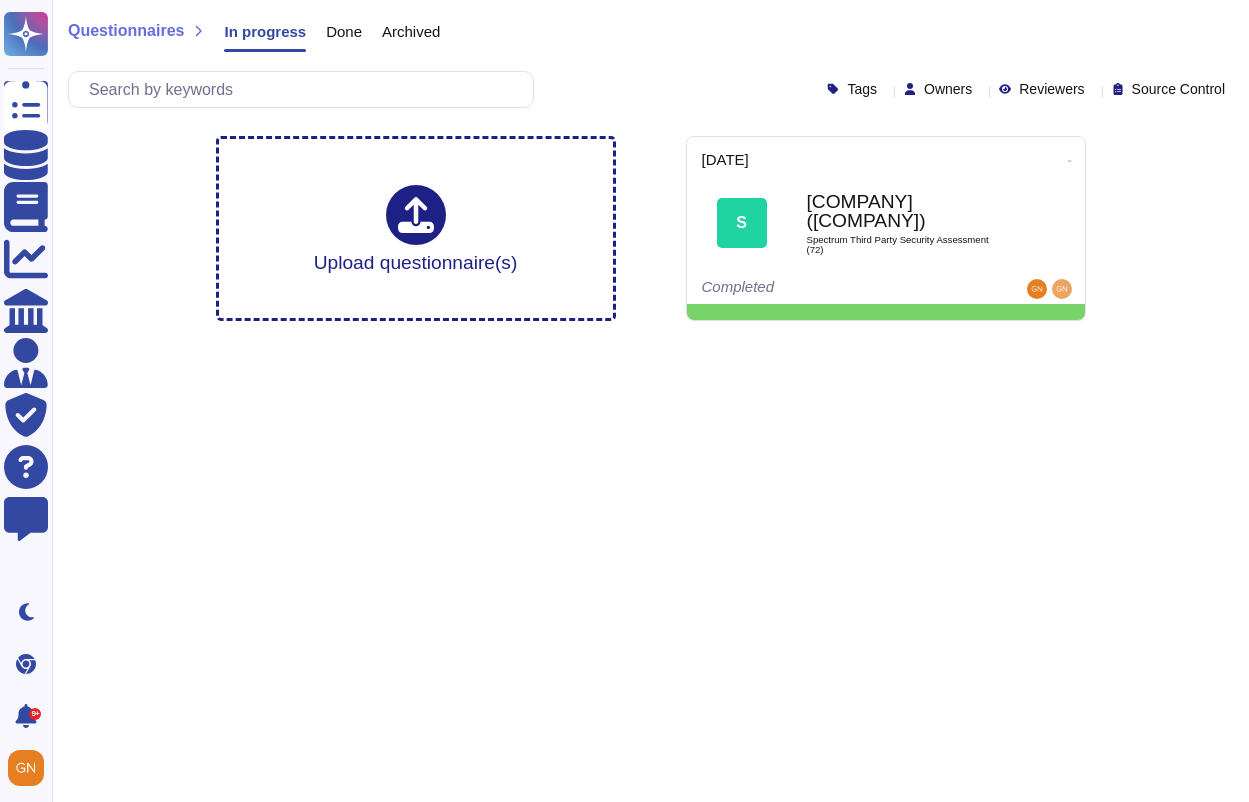 type 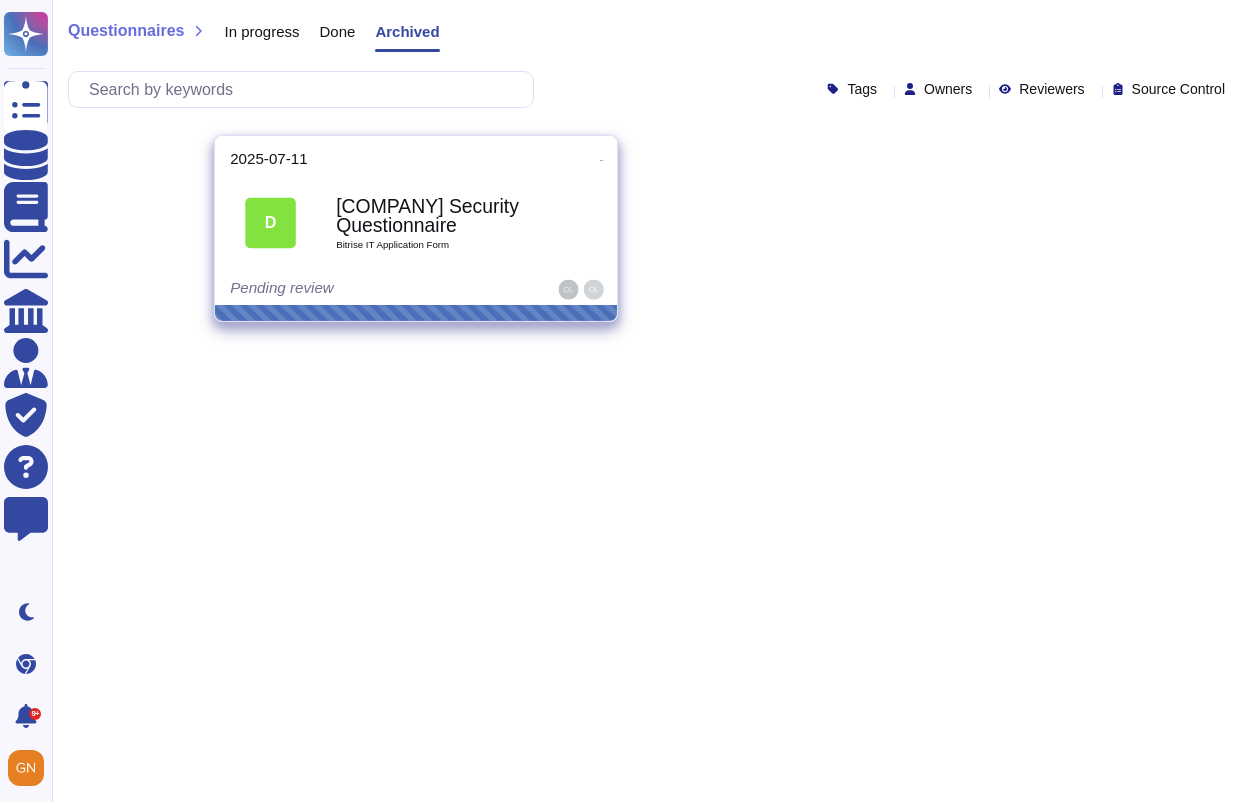 click 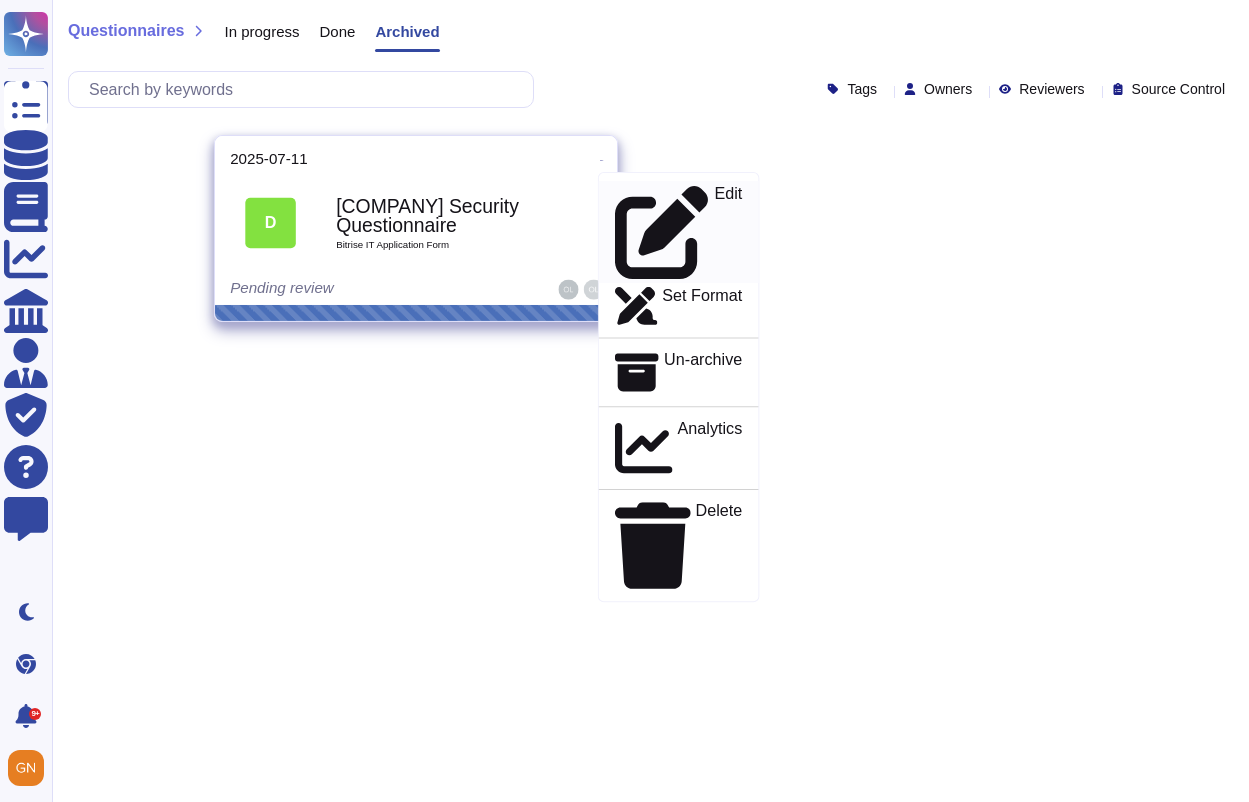 click on "Edit" at bounding box center [728, 232] 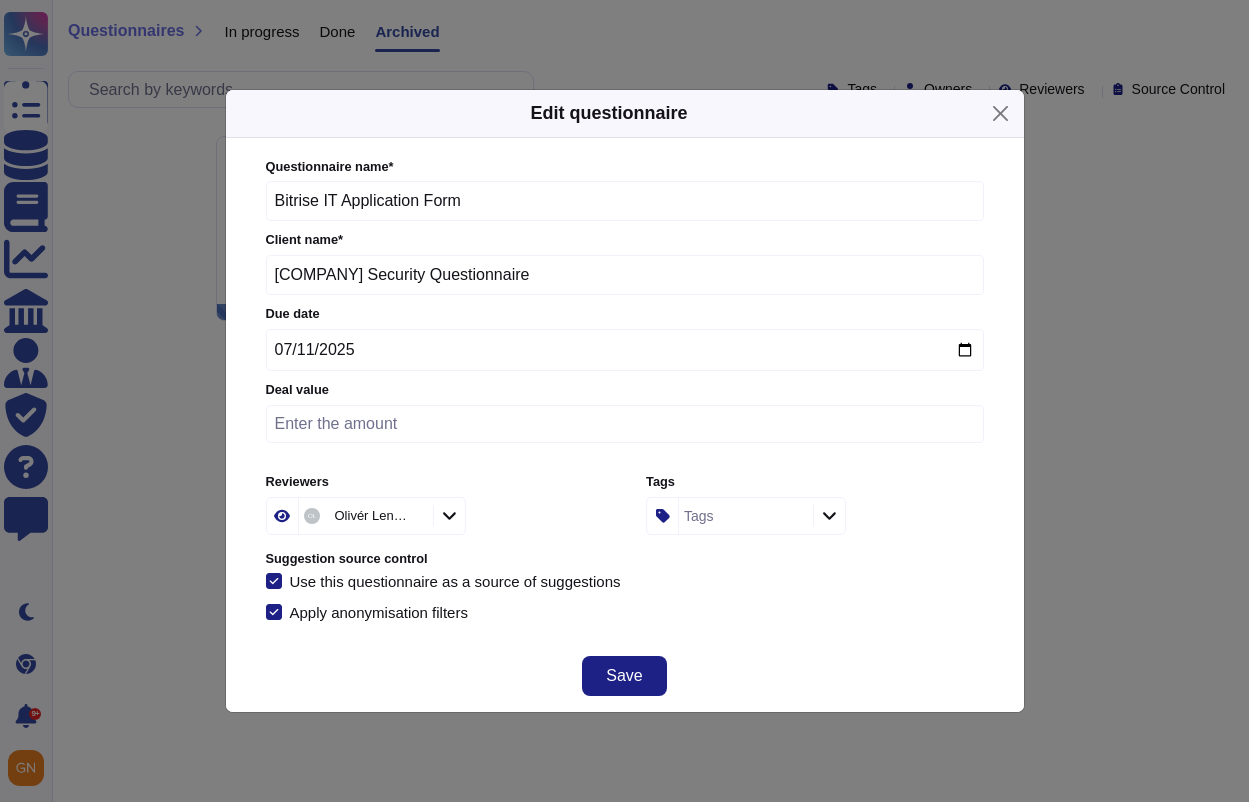 click on "Use this questionnaire as a source of suggestions" at bounding box center (455, 581) 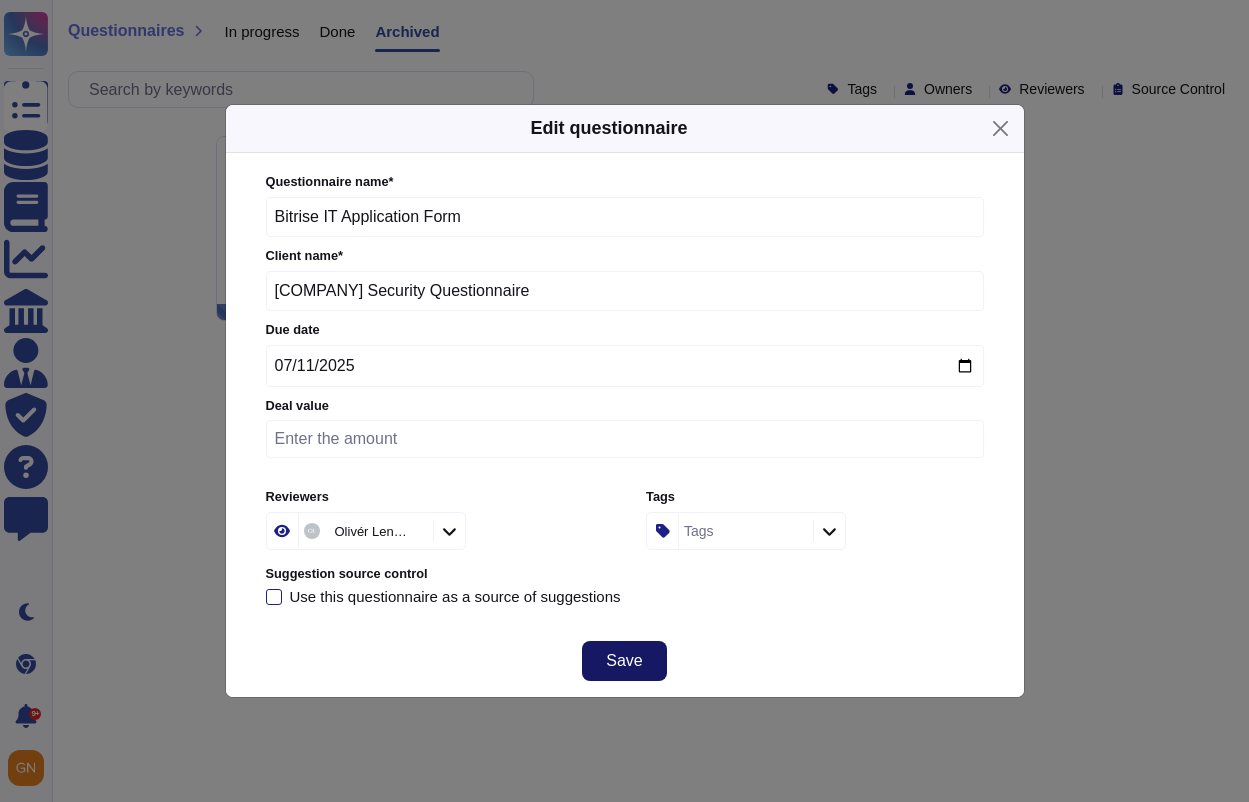 click on "Save" at bounding box center [624, 661] 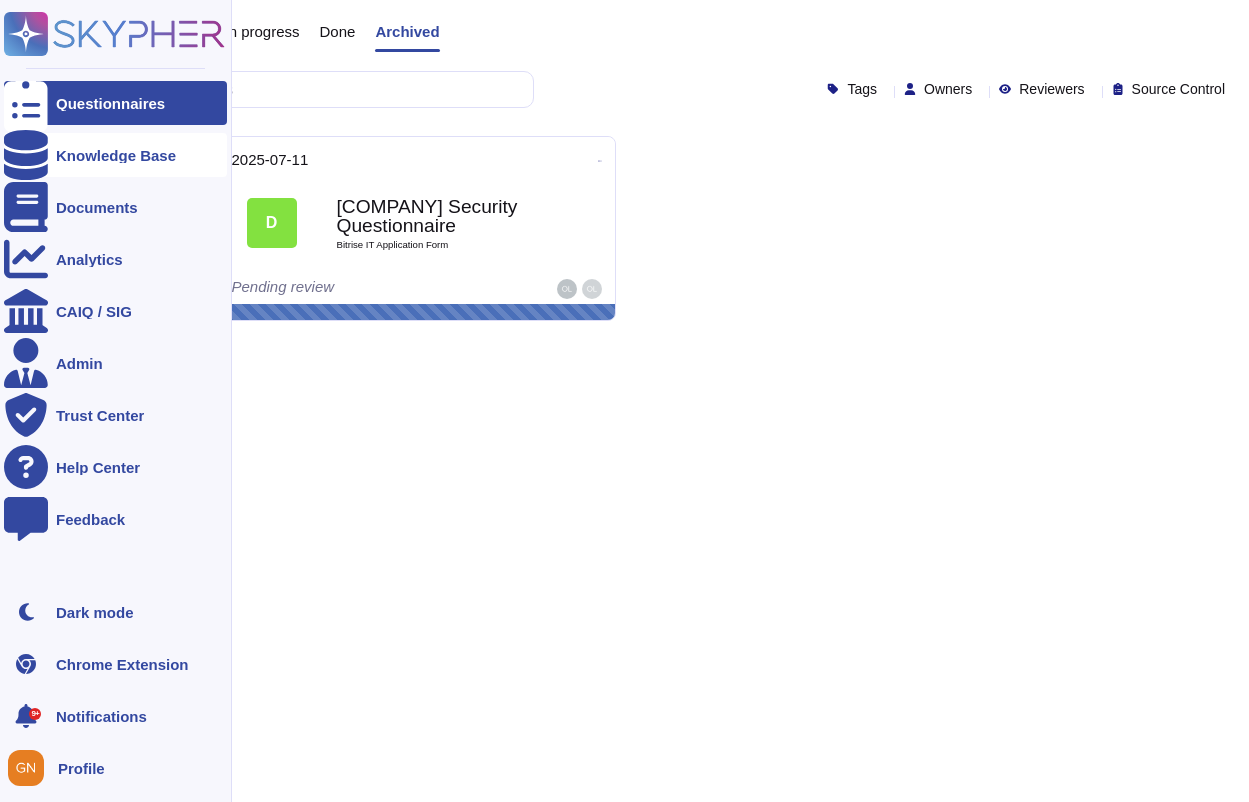 click on "Knowledge Base" at bounding box center [115, 155] 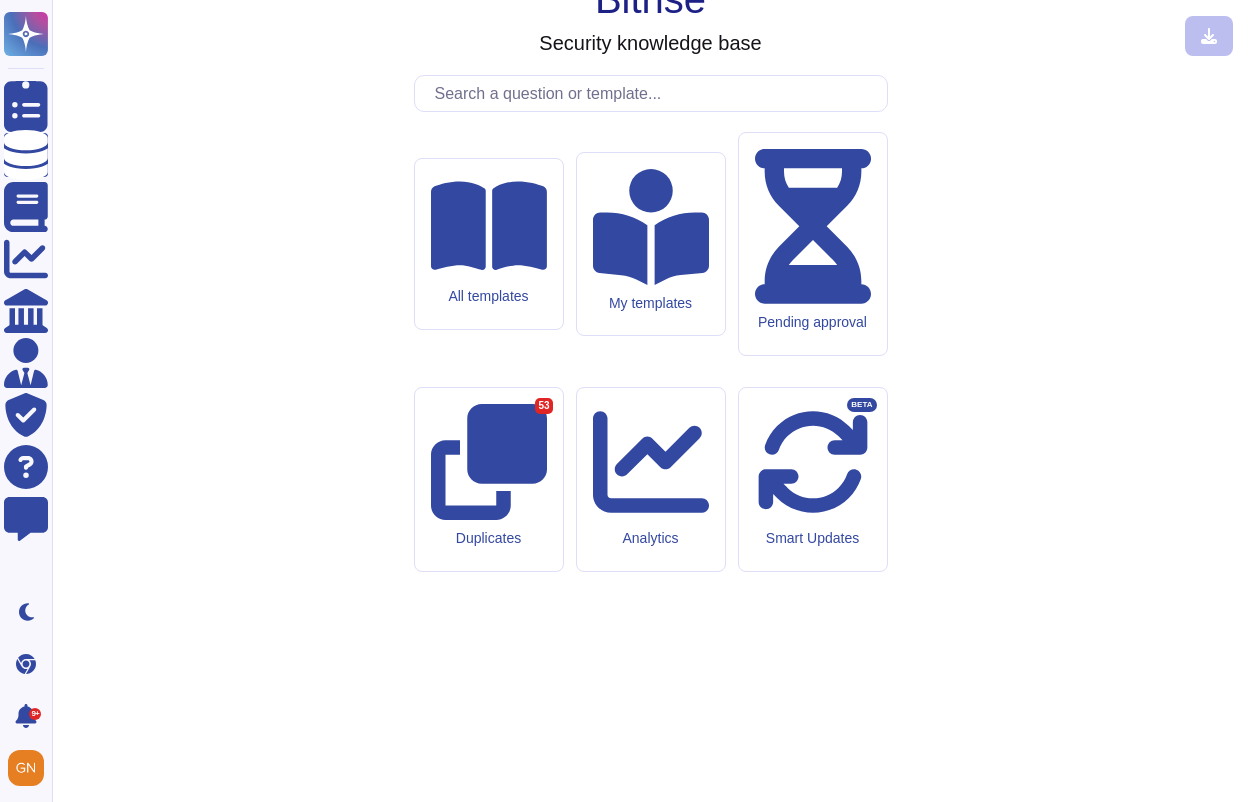 click at bounding box center [656, 93] 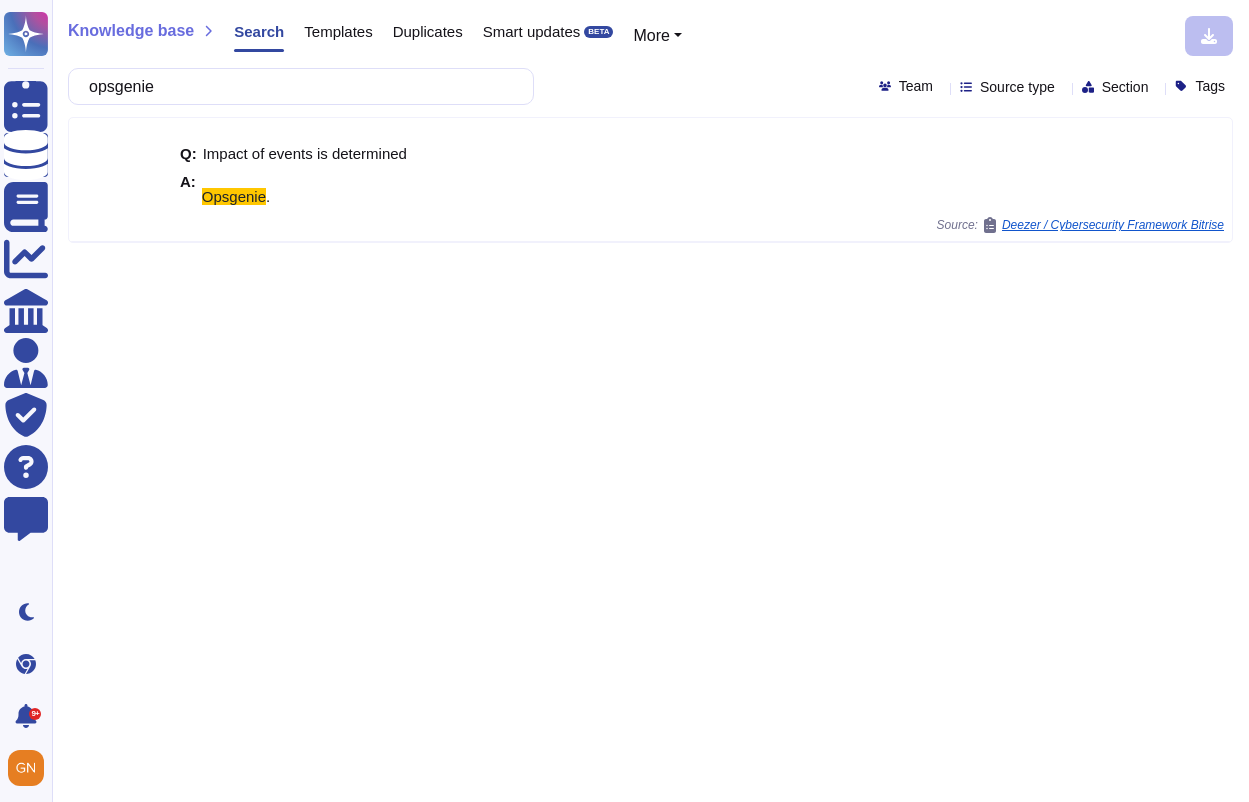 click on "opsgenie" at bounding box center (296, 86) 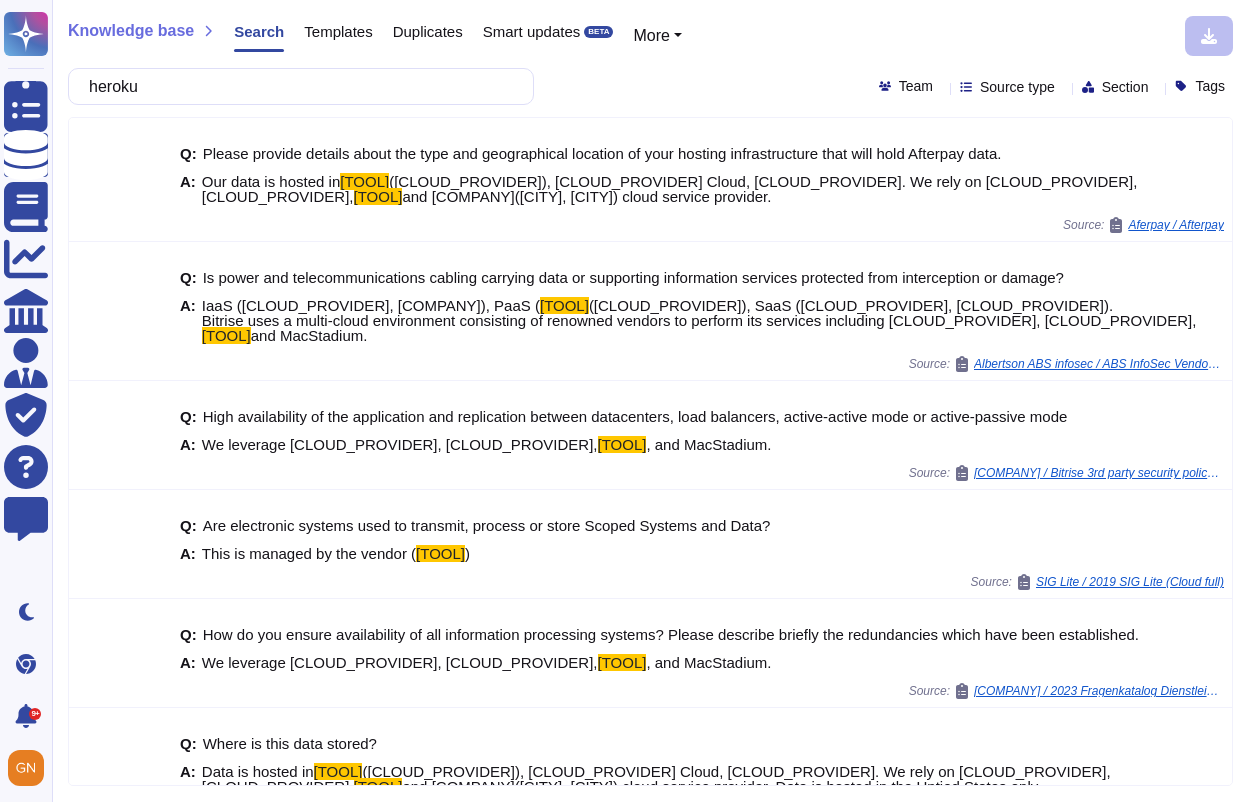 type on "heroku" 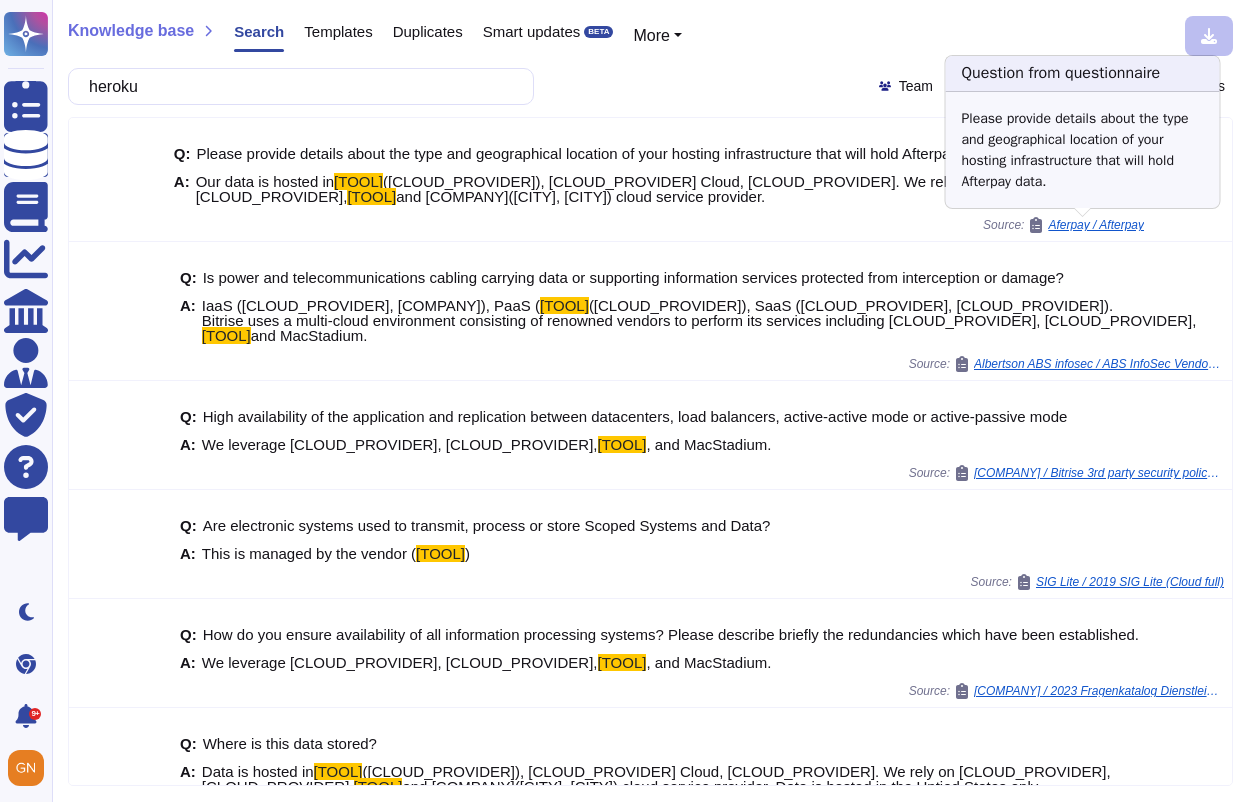 click on "Aferpay / Afterpay" at bounding box center [1096, 225] 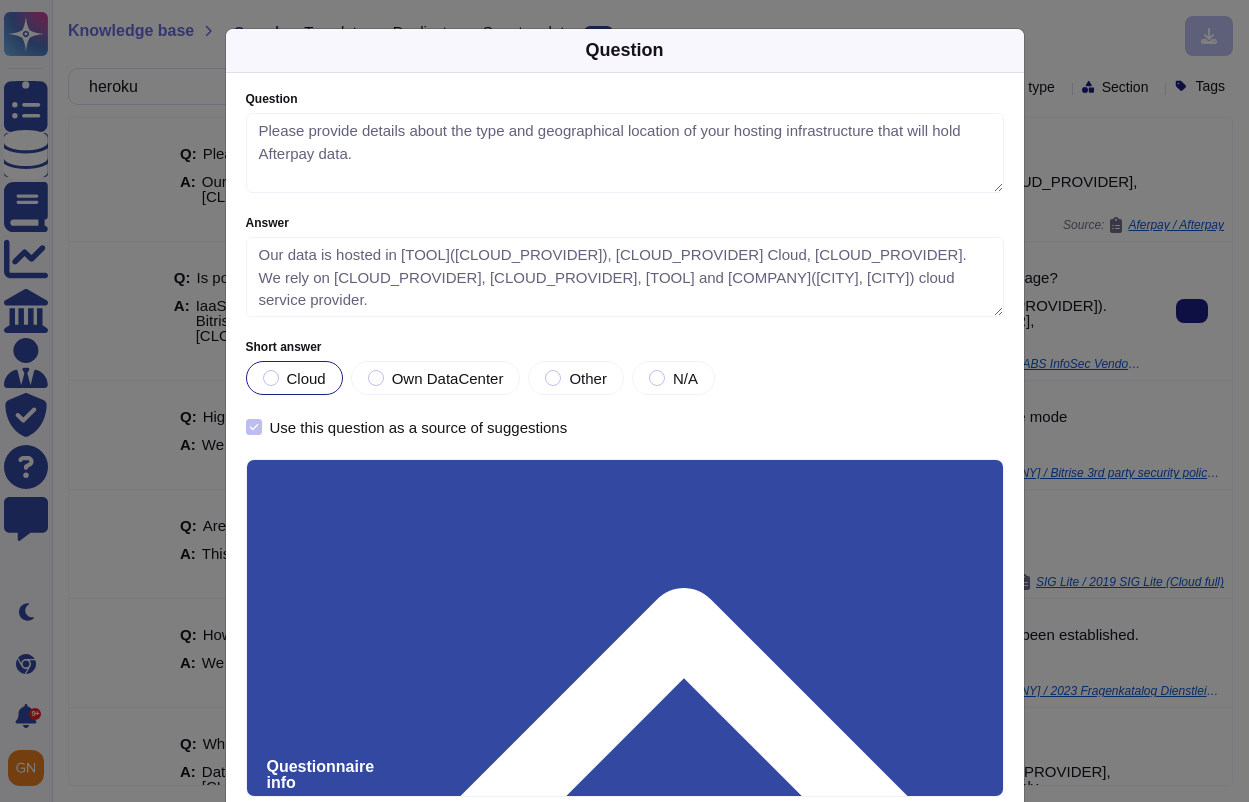 type on "Please provide details about the type and geographical location of your hosting infrastructure that will hold Afterpay data." 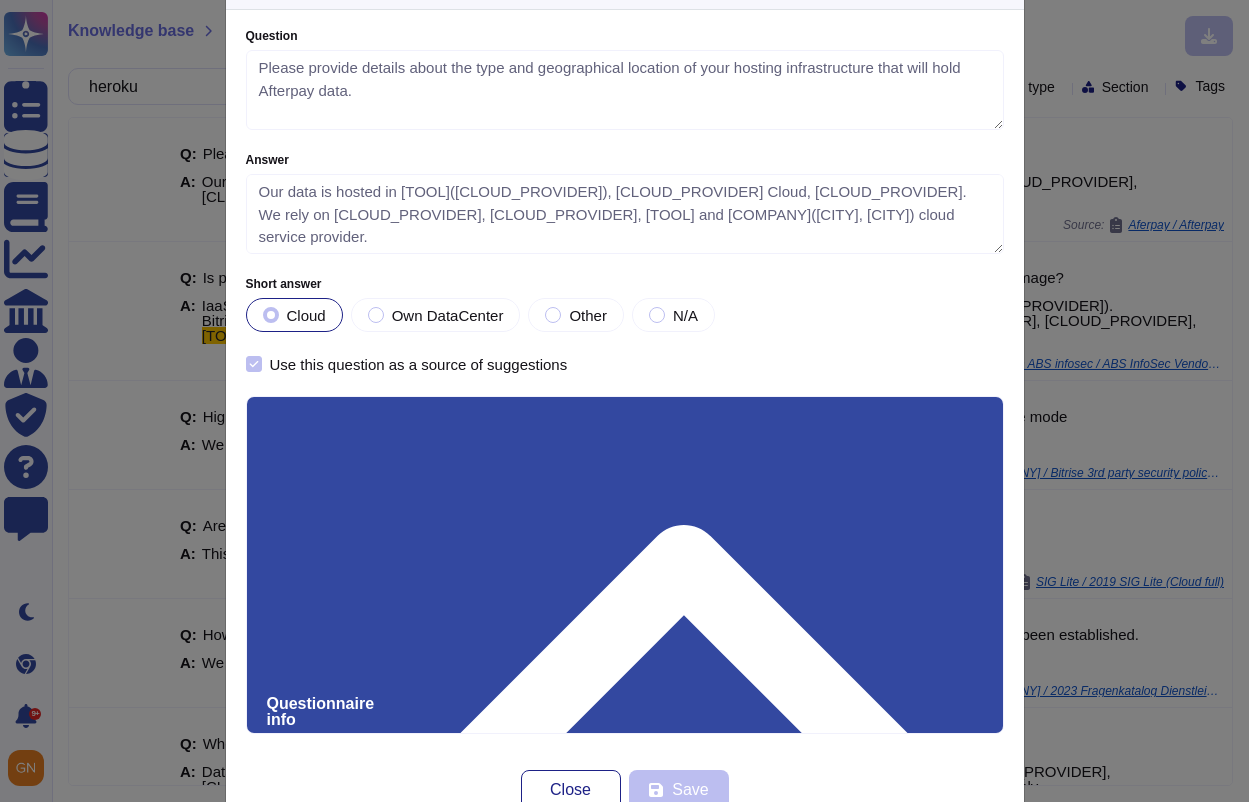 scroll, scrollTop: 116, scrollLeft: 0, axis: vertical 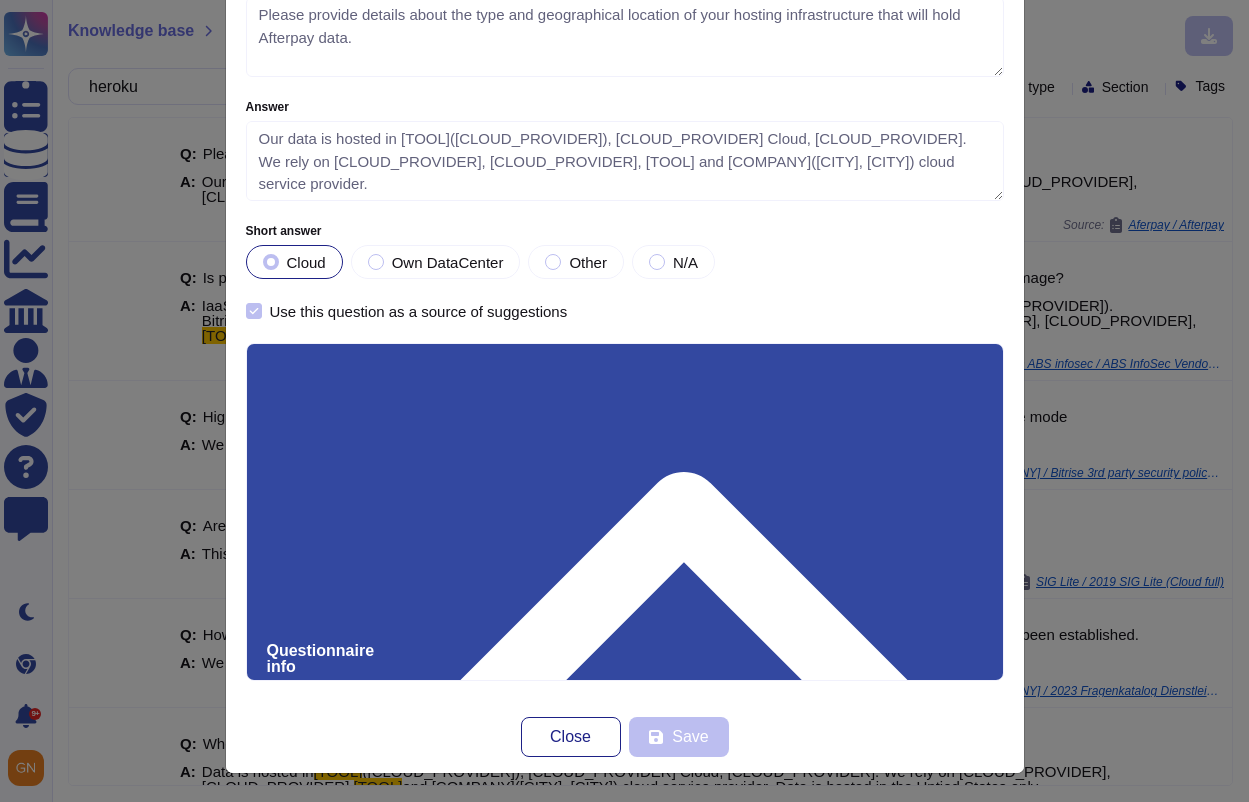 click on "Questionnaire name Afterpay Client name Aferpay Creation date [DATE] Use this questionnaire as a source of suggestions" at bounding box center [625, 1118] 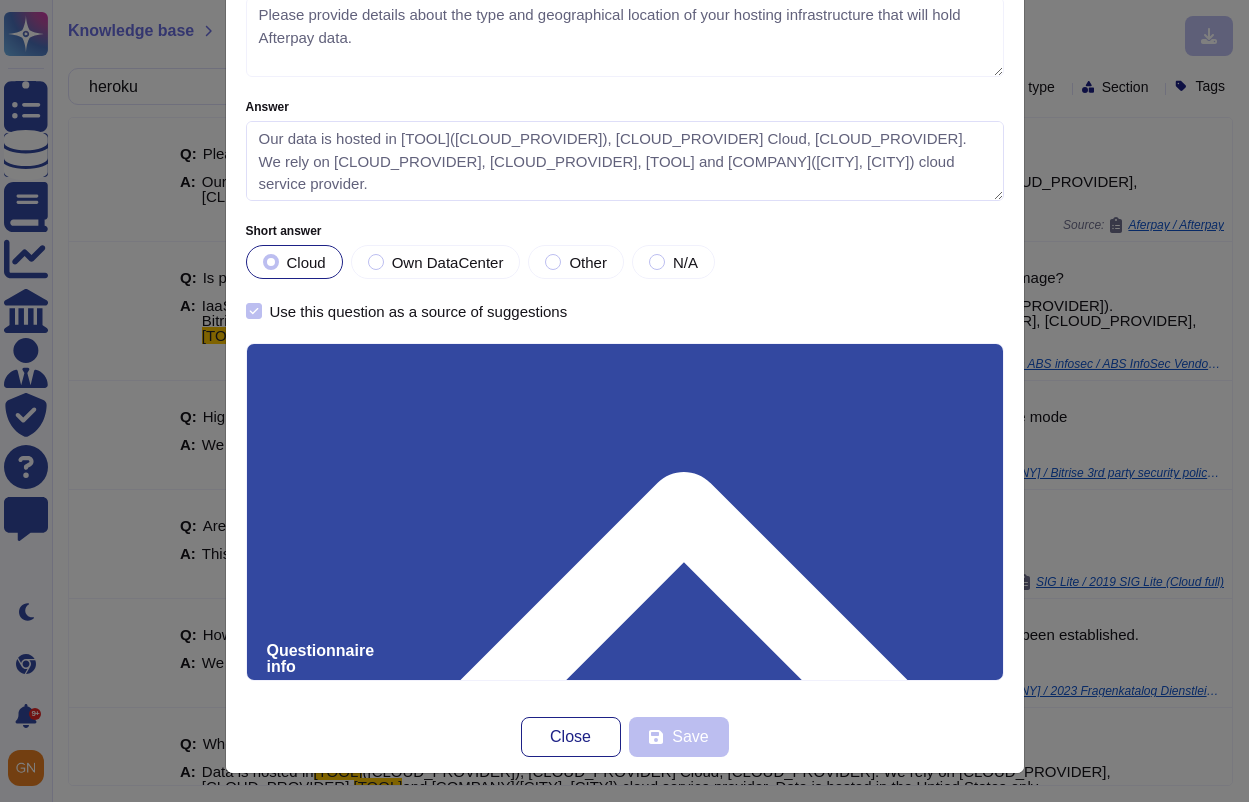 click on "Our data is hosted in [TOOL]([CLOUD_PROVIDER]), [CLOUD_PROVIDER] Cloud, [CLOUD_PROVIDER]. We rely on [CLOUD_PROVIDER], [CLOUD_PROVIDER], [TOOL] and [COMPANY]([CITY], [CITY]) cloud service provider." at bounding box center (625, 161) 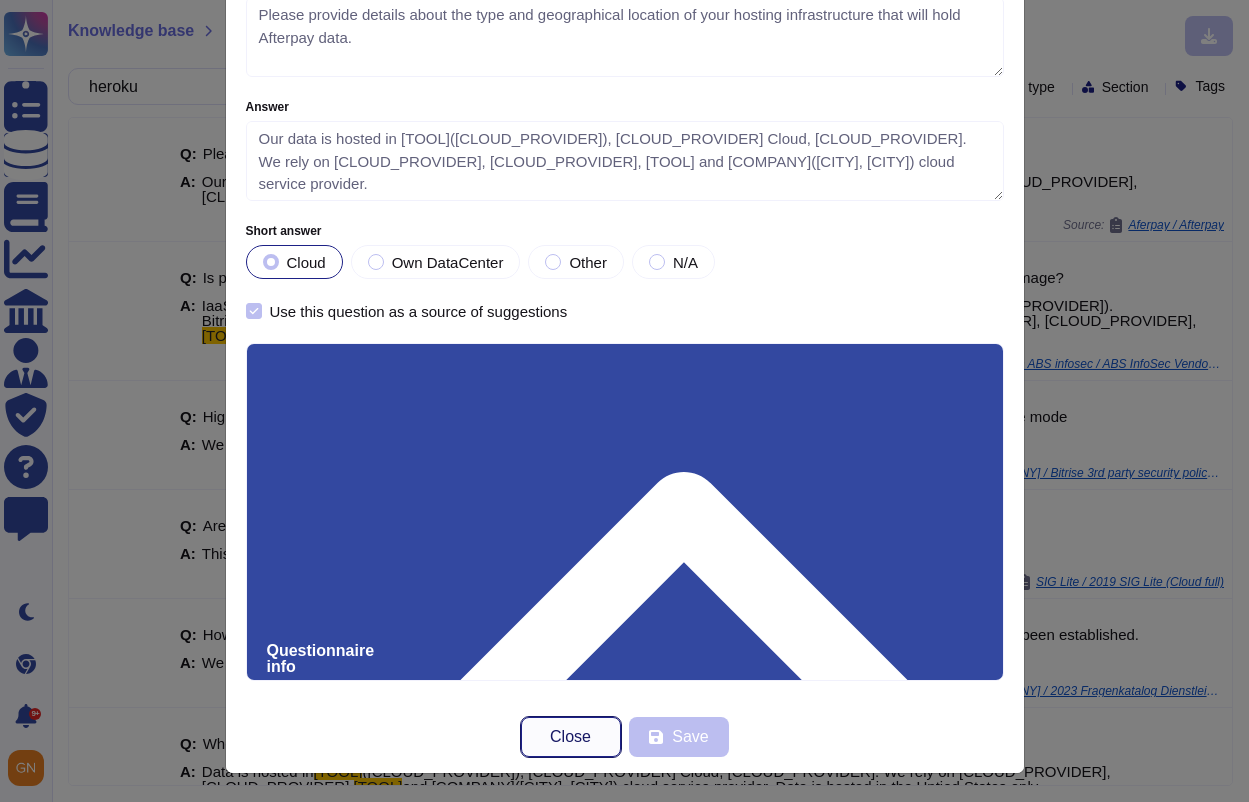click on "Close" at bounding box center [570, 737] 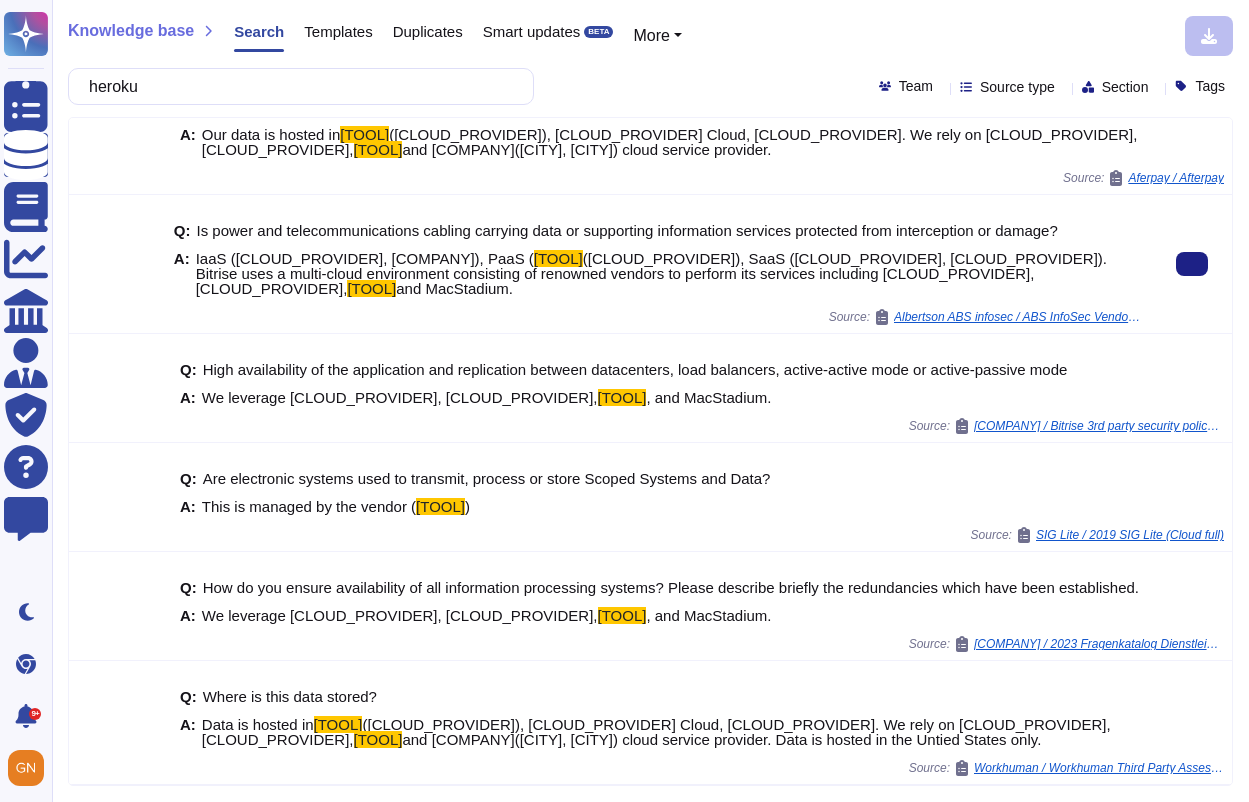 scroll, scrollTop: 0, scrollLeft: 0, axis: both 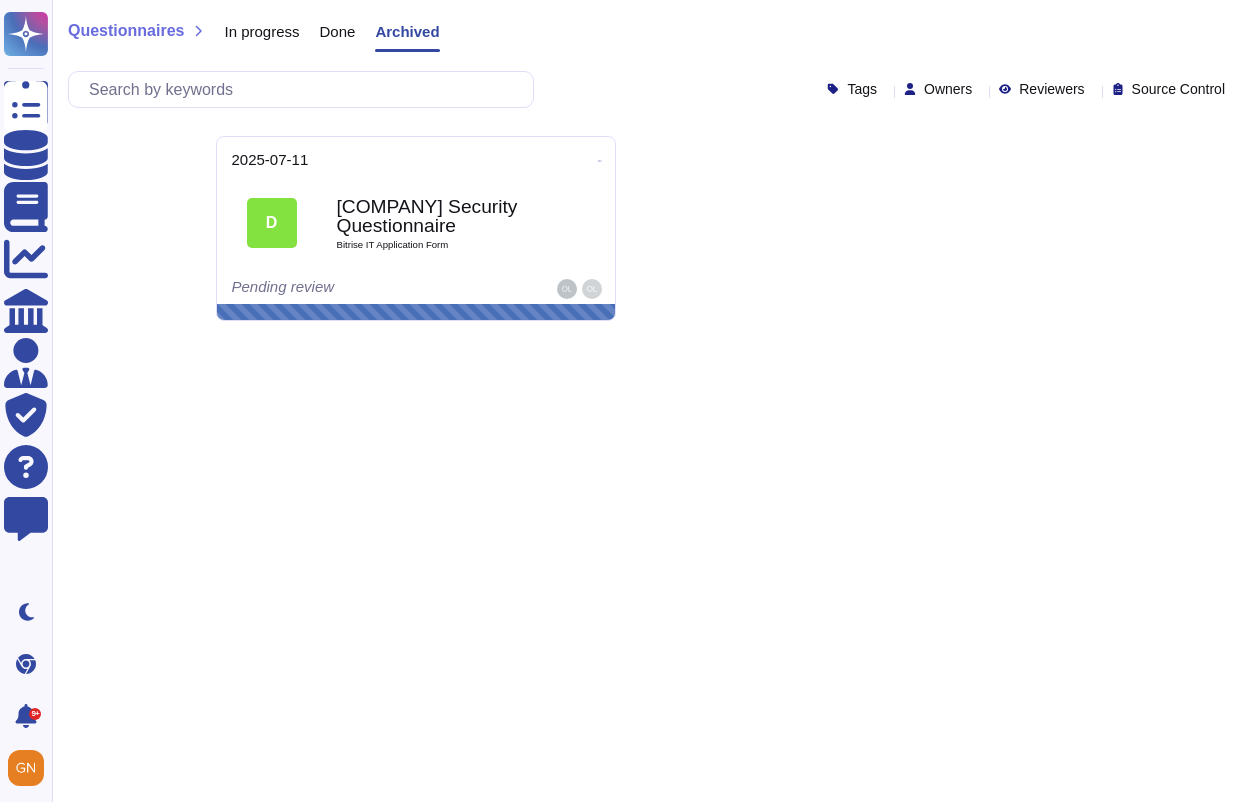 click on "Questionnaires Knowledge Base Documents Analytics CAIQ / SIG Admin Trust Center Help Center Feedback Dark mode Chrome Extension 9+ Notifications Profile Questionnaires In progress Done Archived Tags Owners Reviewers Source Control [DATE] [COMPANY] Security Questionnaire Bitrise IT Application Form Pending review" at bounding box center (624, 168) 